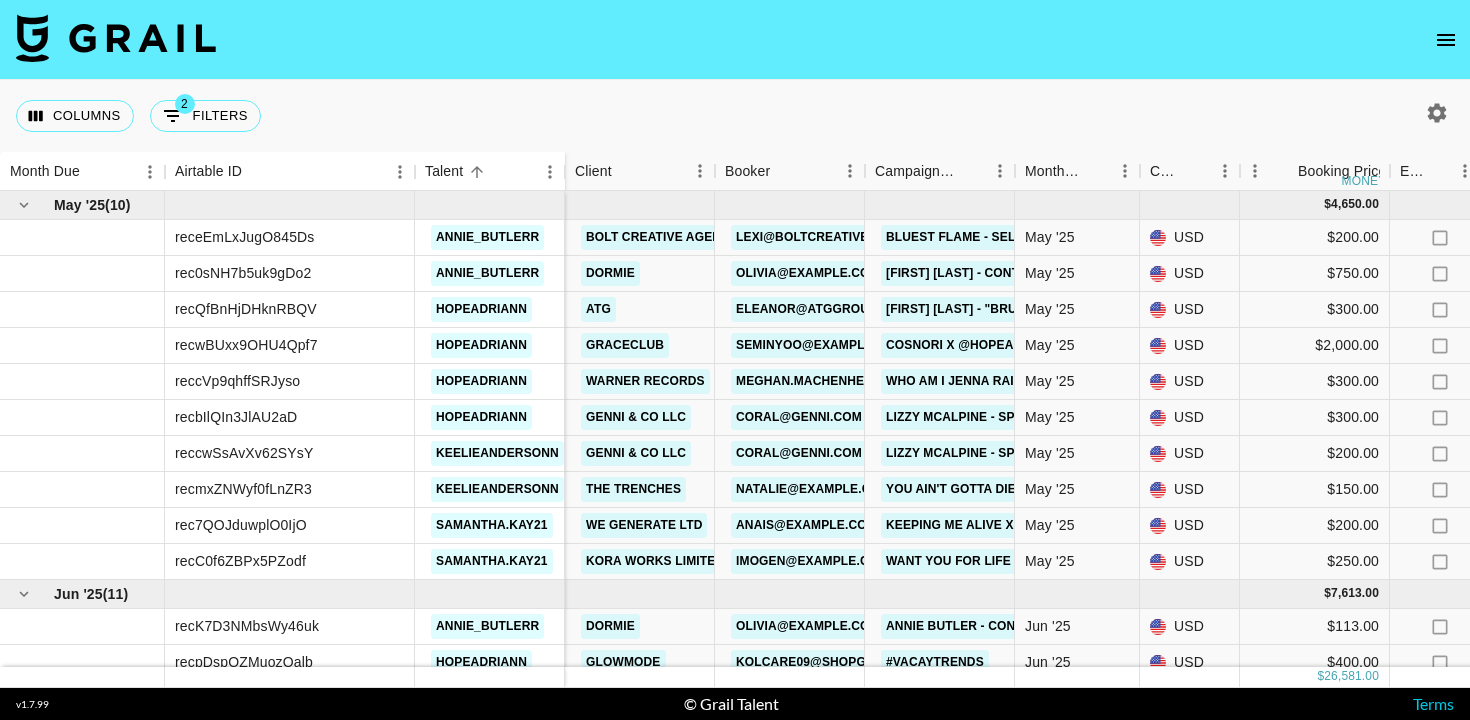 scroll, scrollTop: 0, scrollLeft: 0, axis: both 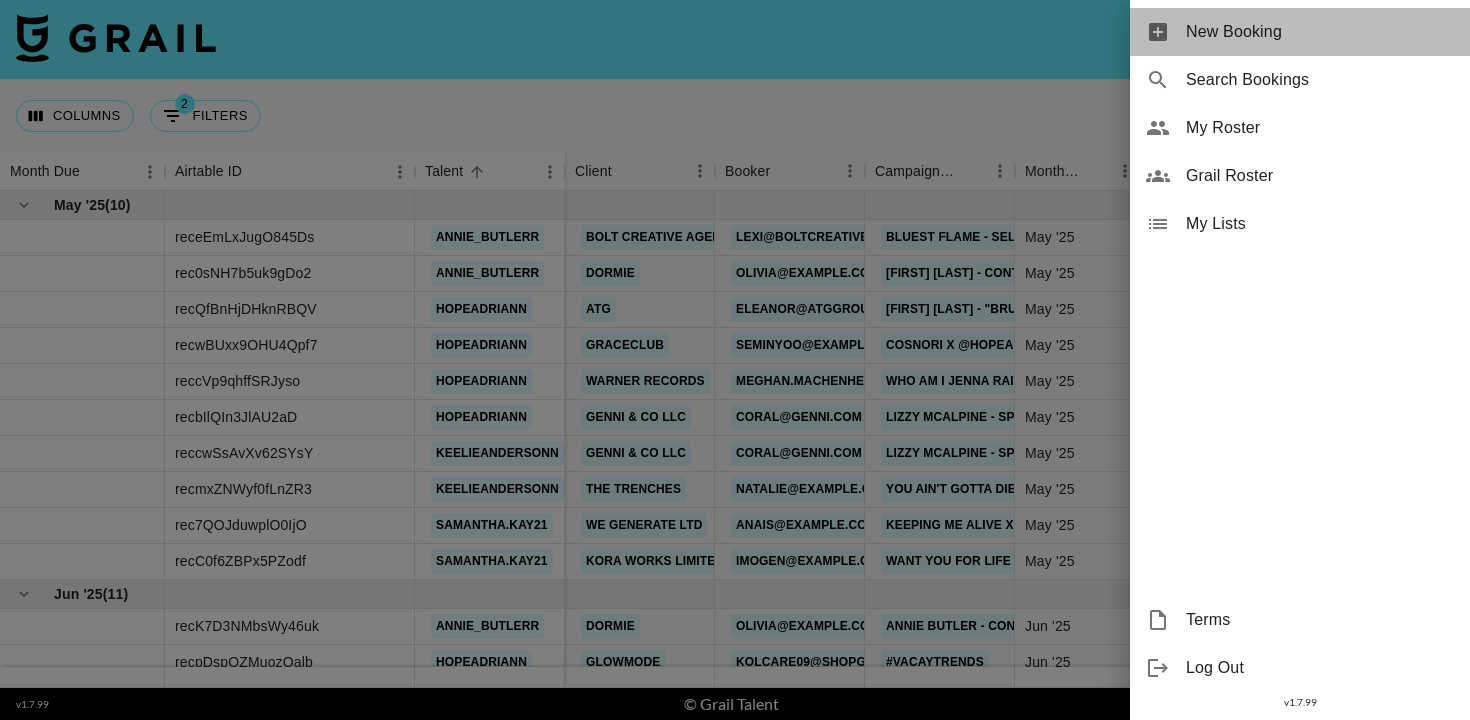 click on "New Booking" at bounding box center [1320, 32] 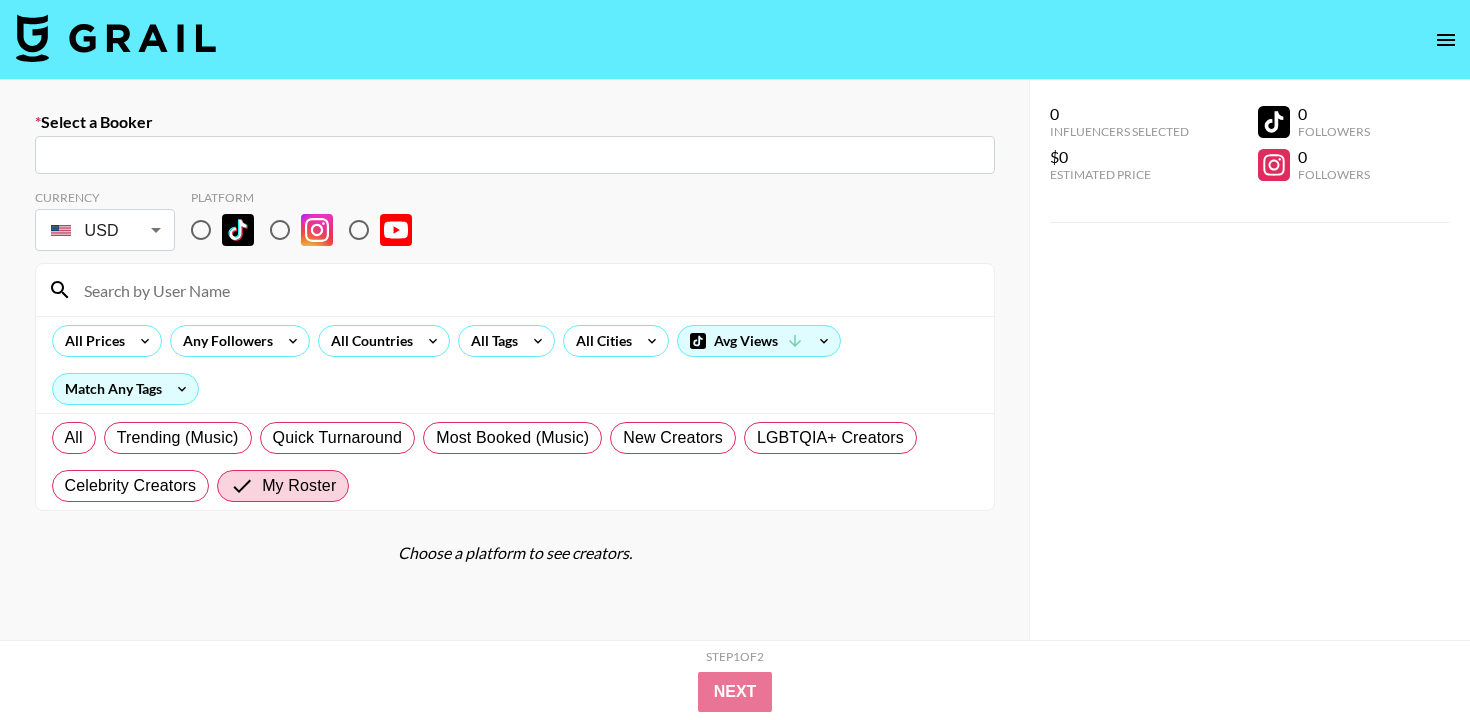 click at bounding box center (515, 155) 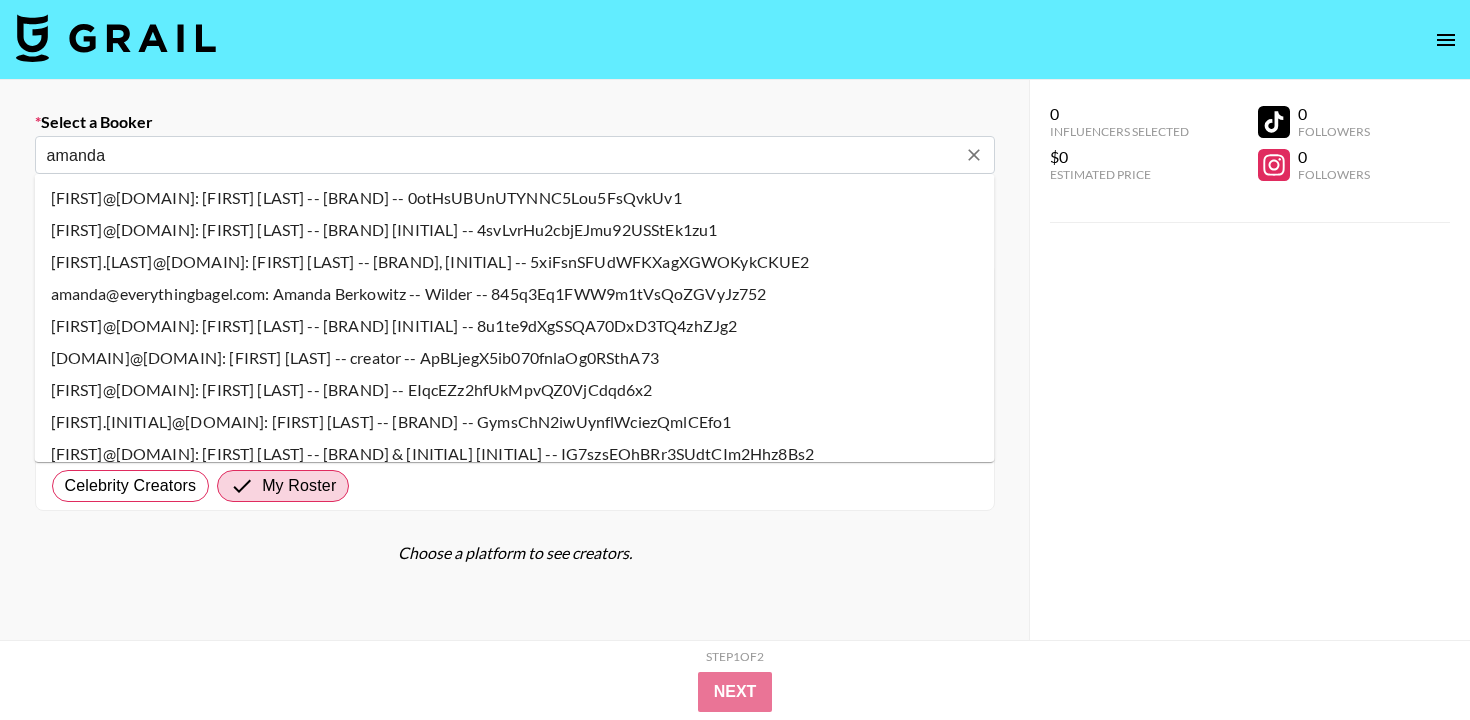 type on "[FIRST]@[DOMAIN]: [FIRST] [LAST] -- [BRAND] & [INITIAL] [INITIAL] -- IG7szsEOhBRr3SUdtCIm2Hhz8Bs2" 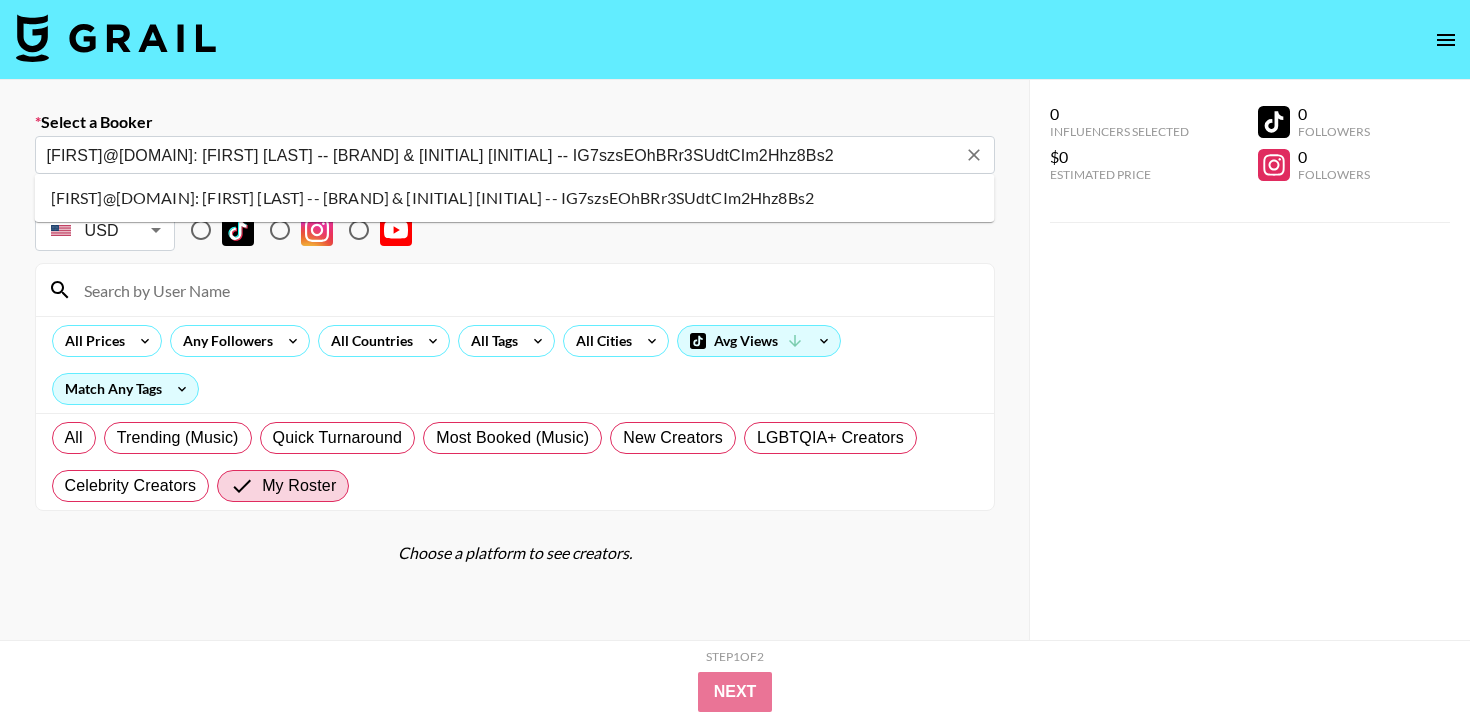 click on "[FIRST]@[DOMAIN]: [FIRST] [LAST] -- [BRAND] & [INITIAL] [INITIAL] -- IG7szsEOhBRr3SUdtCIm2Hhz8Bs2" at bounding box center [515, 198] 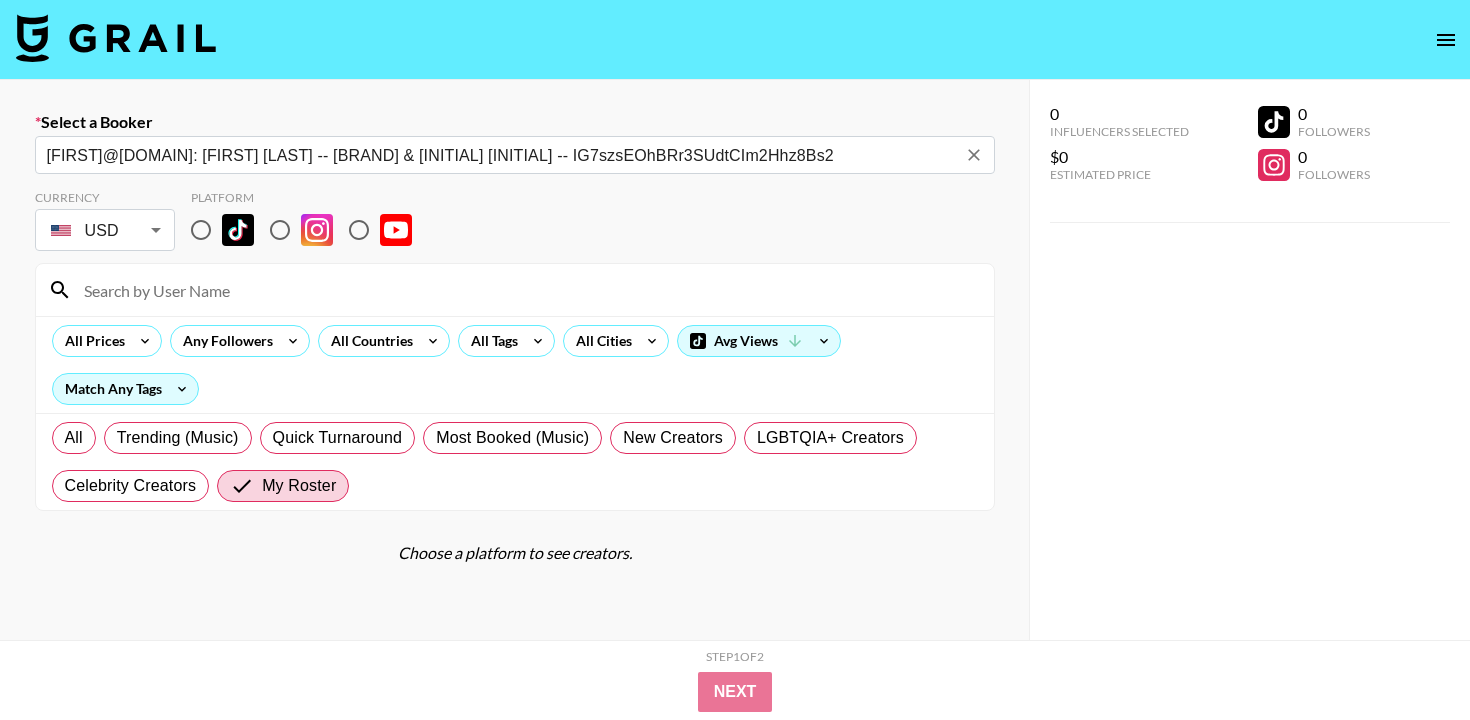 click at bounding box center [201, 230] 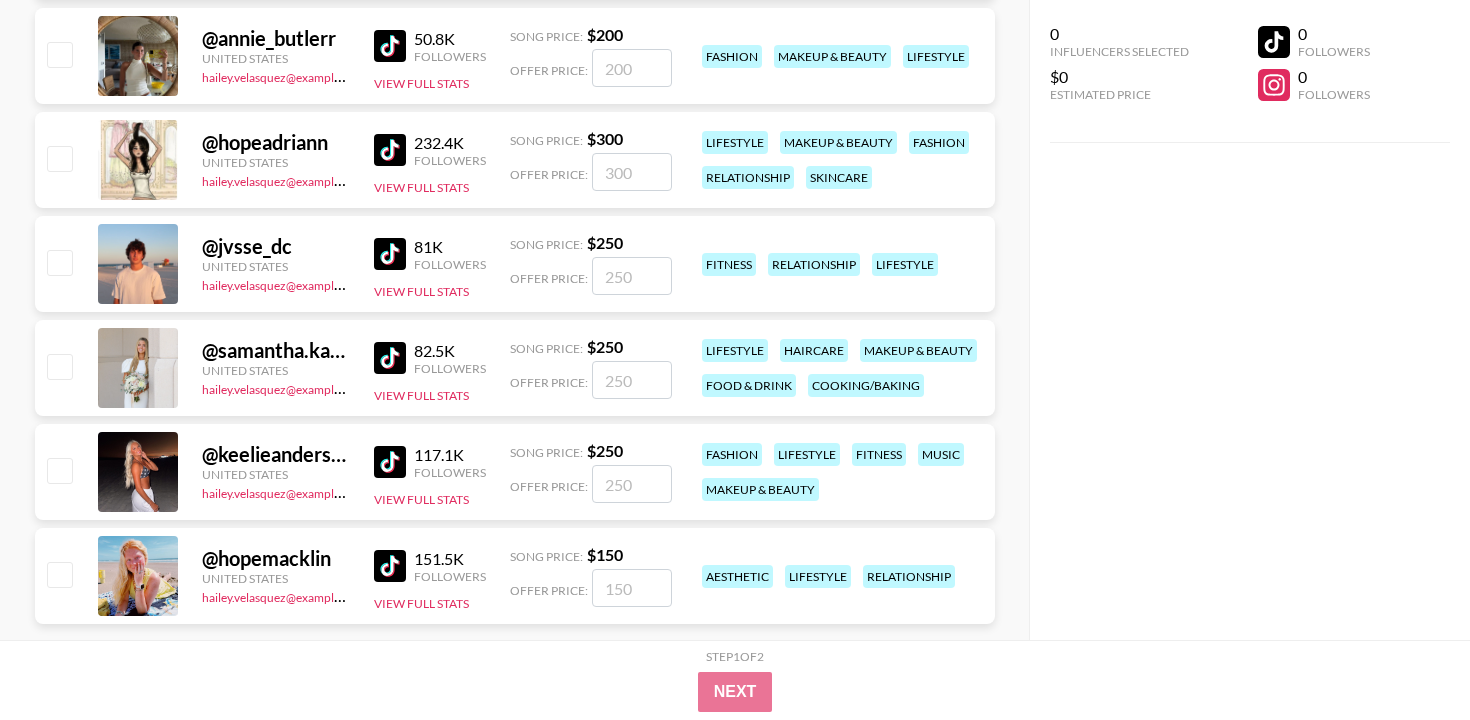 scroll, scrollTop: 663, scrollLeft: 0, axis: vertical 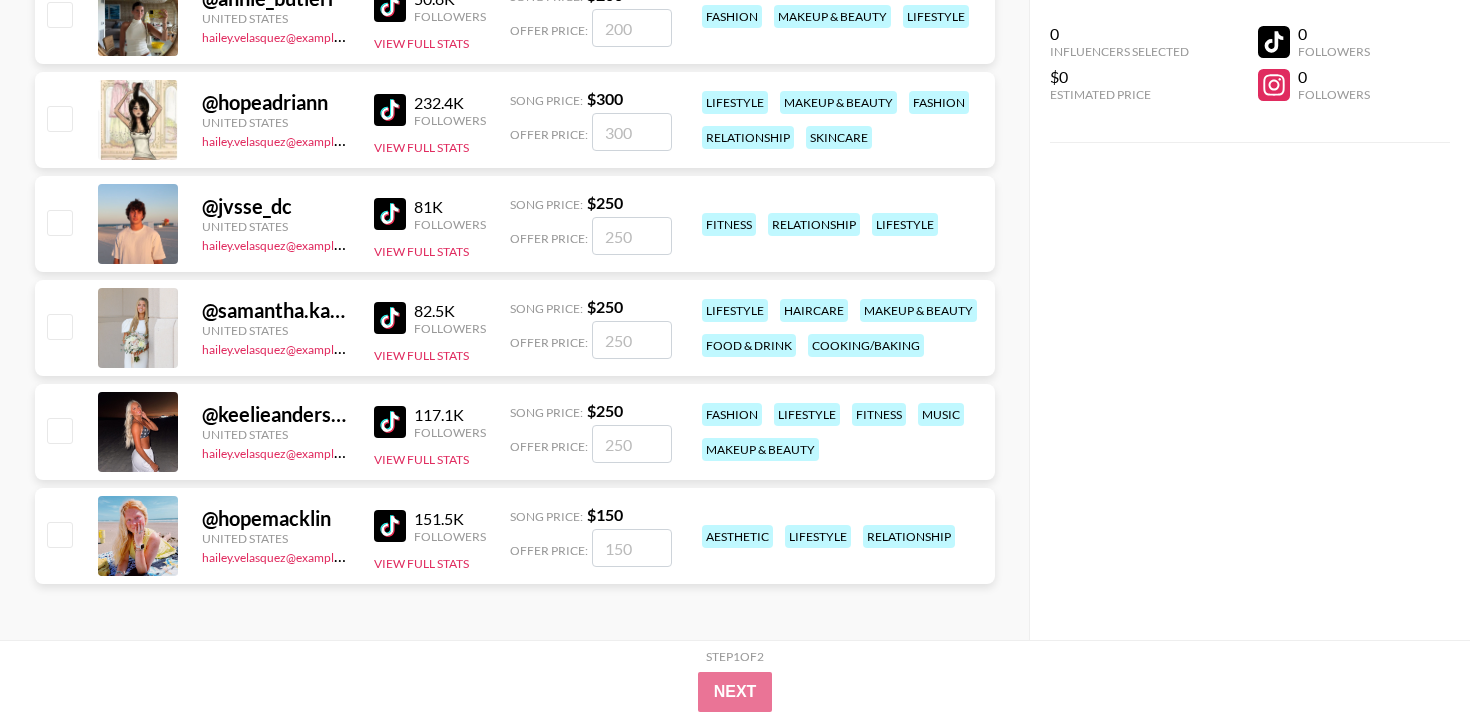 click at bounding box center [59, 534] 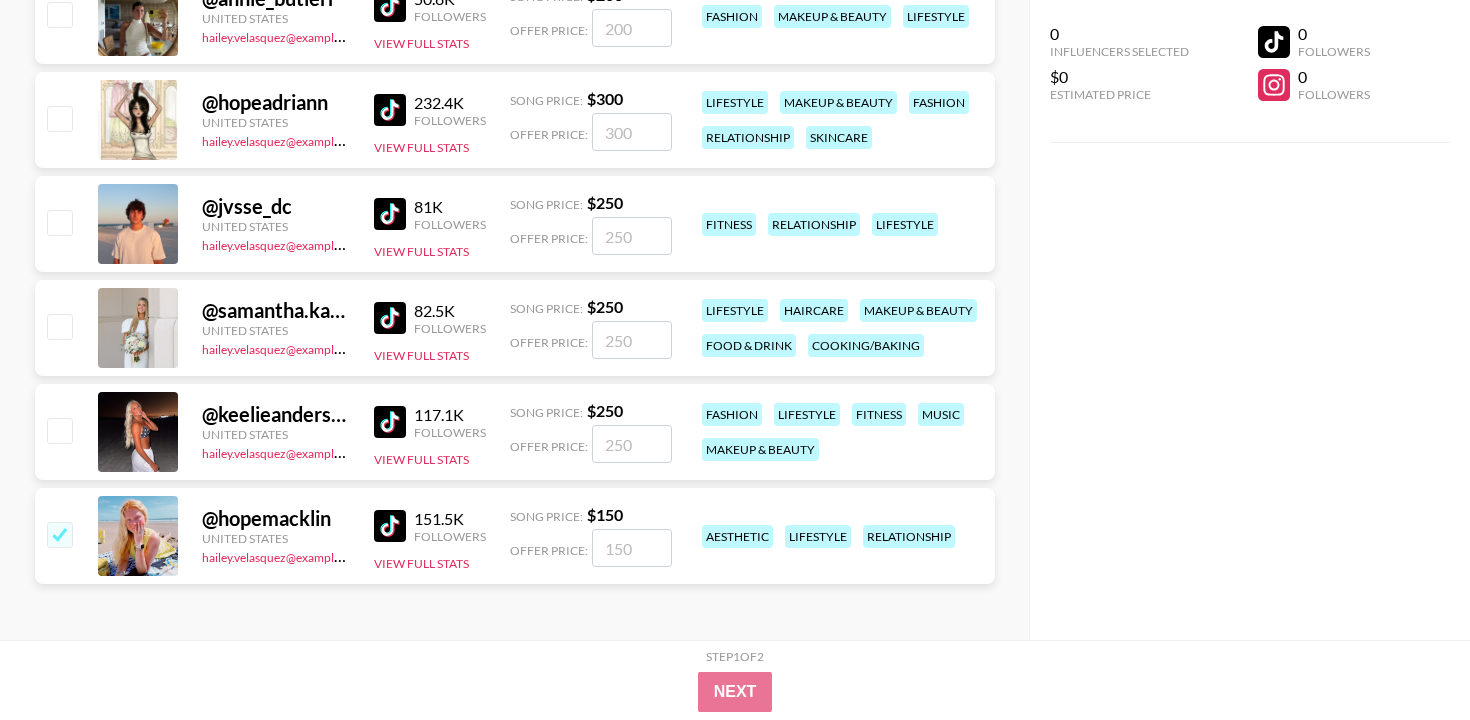 checkbox on "true" 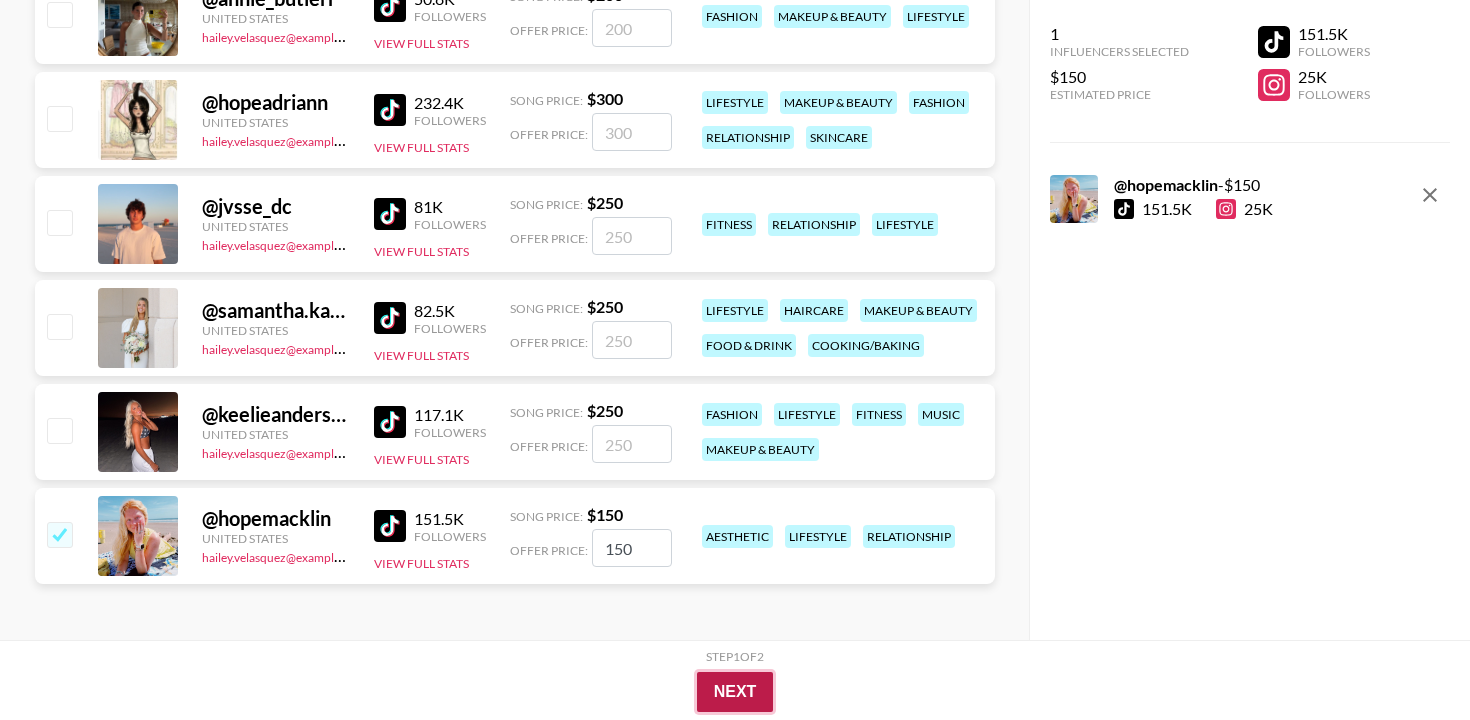 click on "Next" at bounding box center [735, 692] 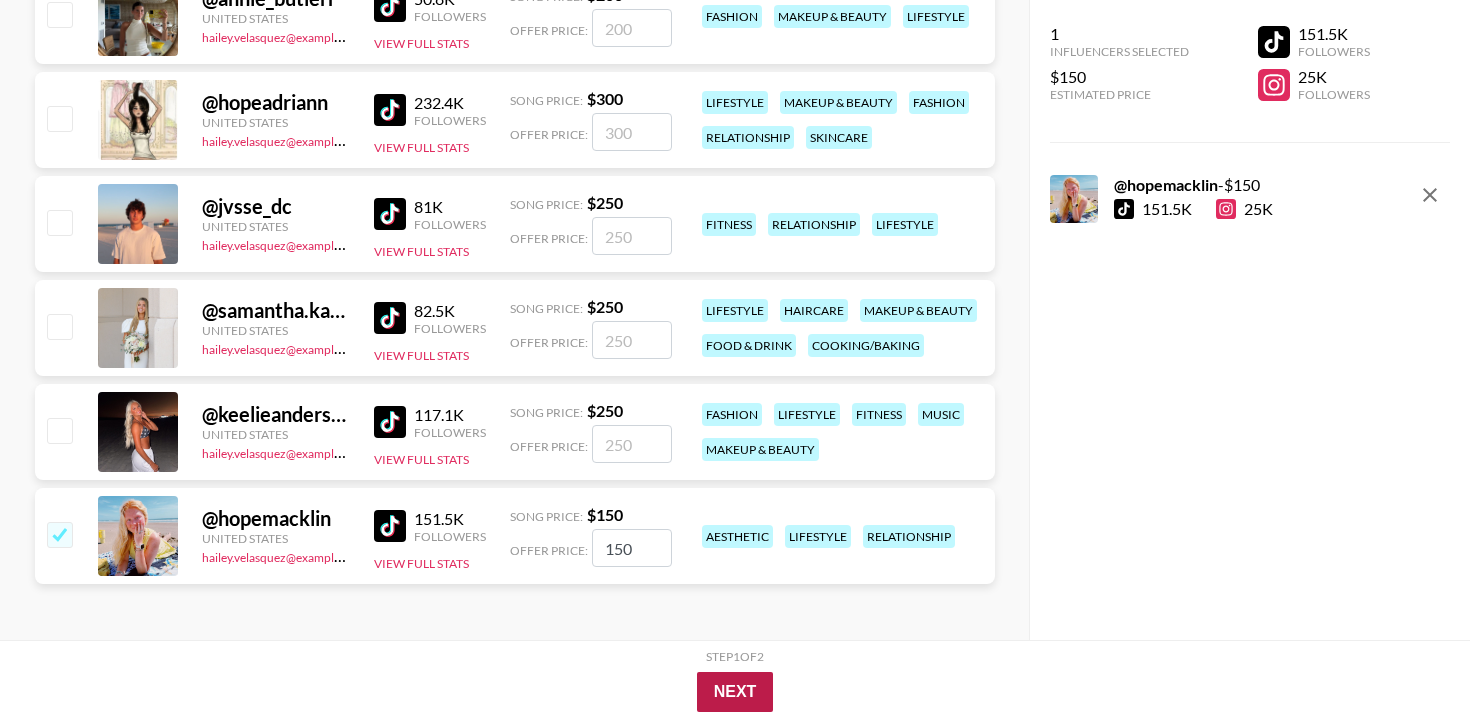 scroll, scrollTop: 264, scrollLeft: 0, axis: vertical 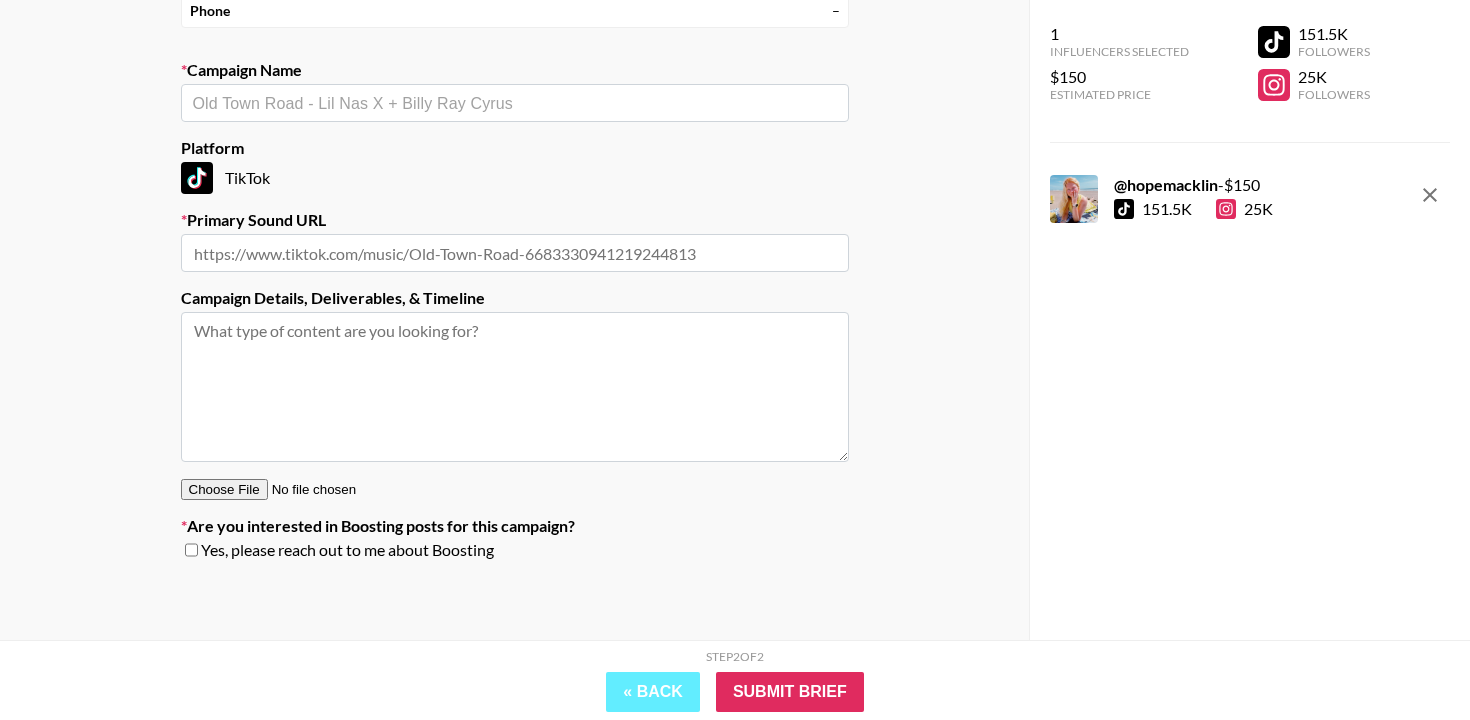 click at bounding box center (515, 253) 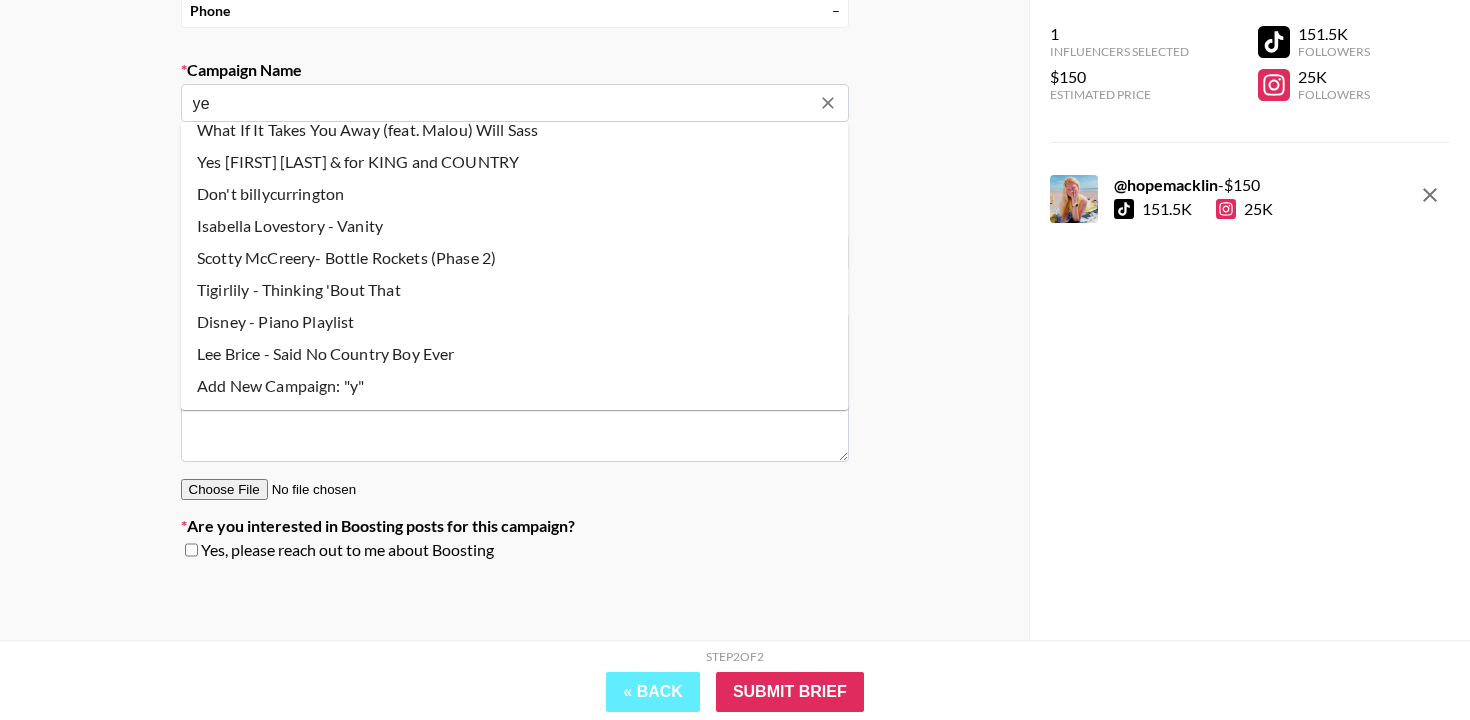 scroll, scrollTop: 0, scrollLeft: 0, axis: both 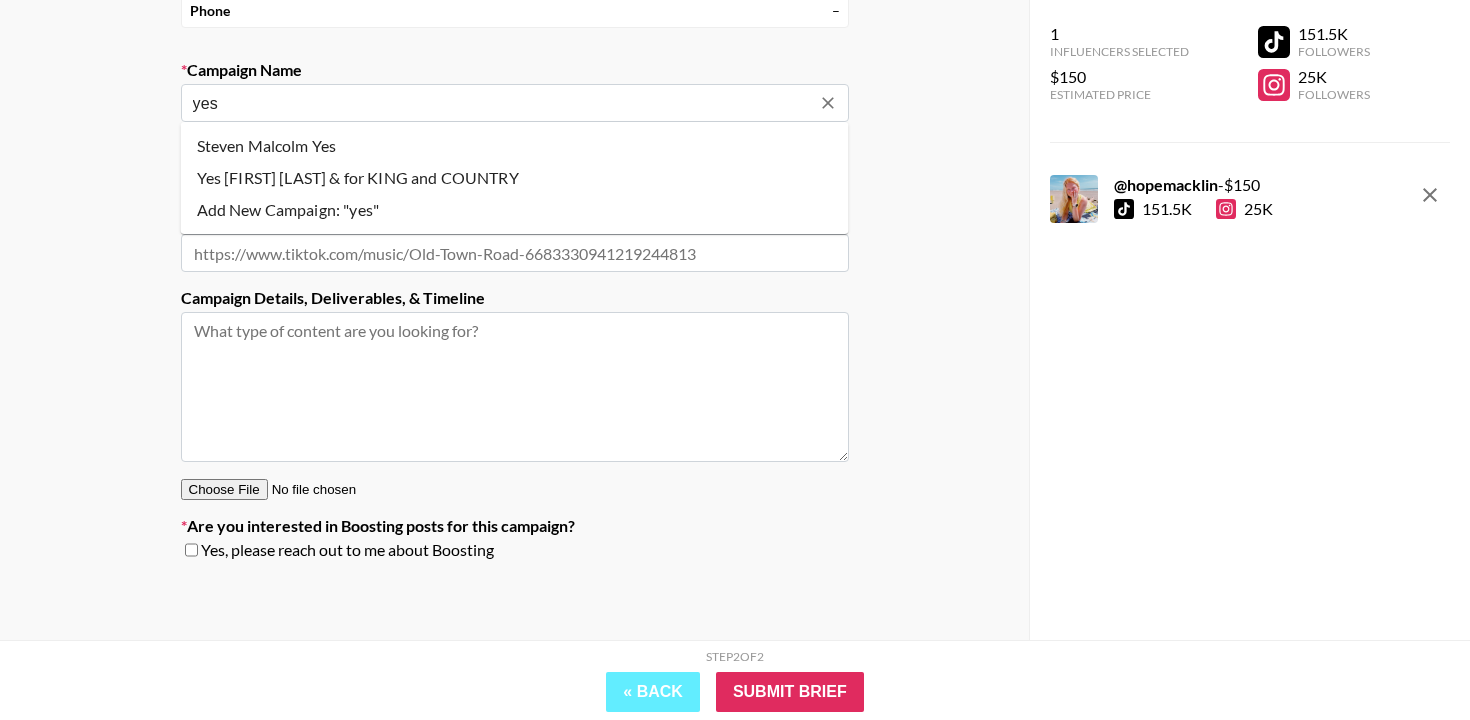 click on "Steven Malcolm Yes" at bounding box center [515, 146] 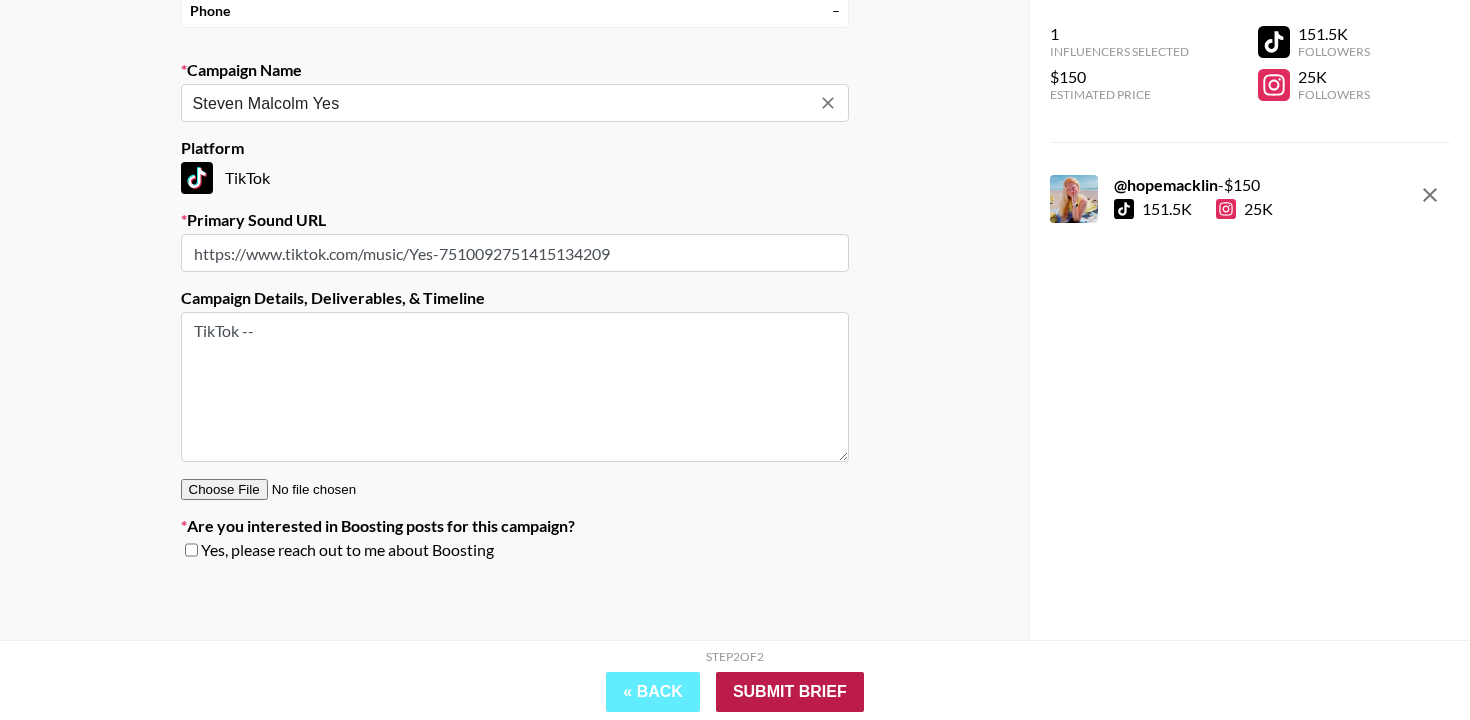 type on "Steven Malcolm Yes" 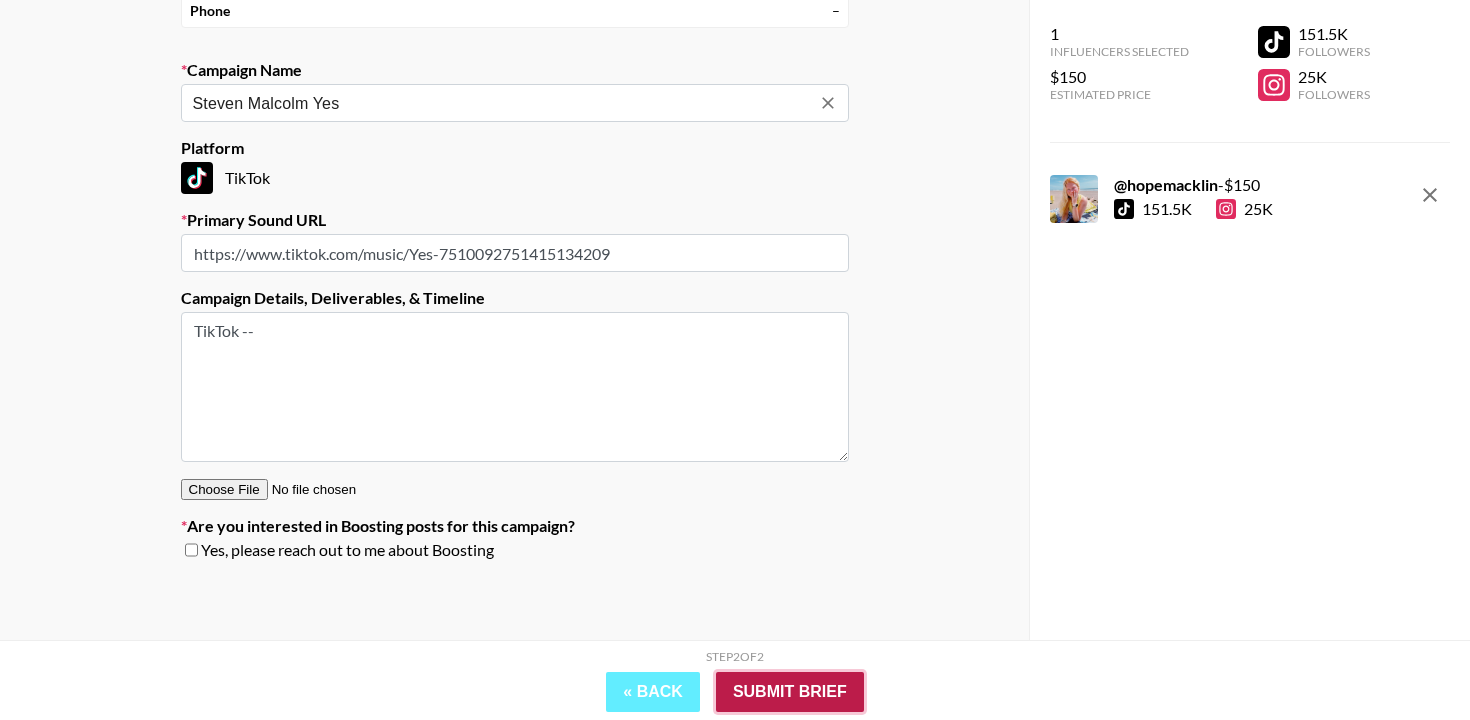 click on "Submit Brief" at bounding box center (790, 692) 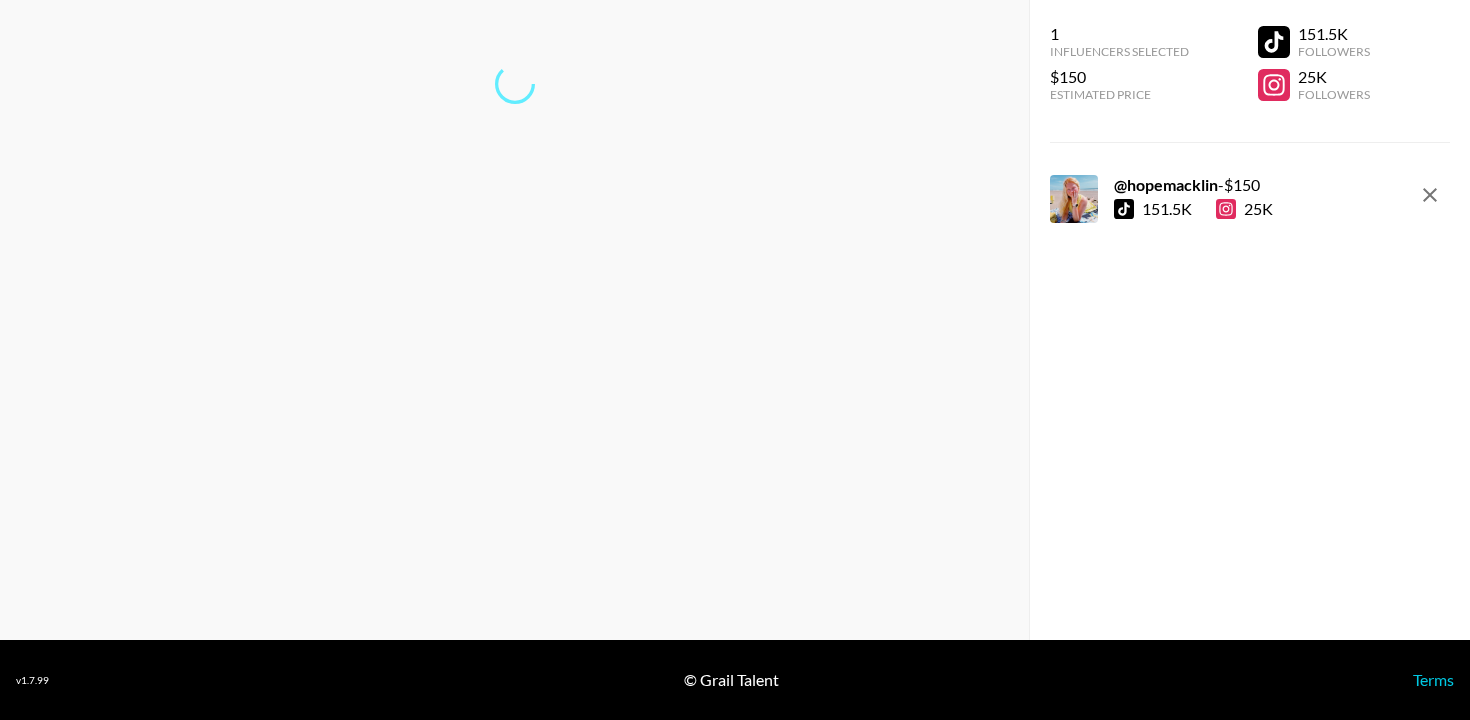 scroll, scrollTop: 80, scrollLeft: 0, axis: vertical 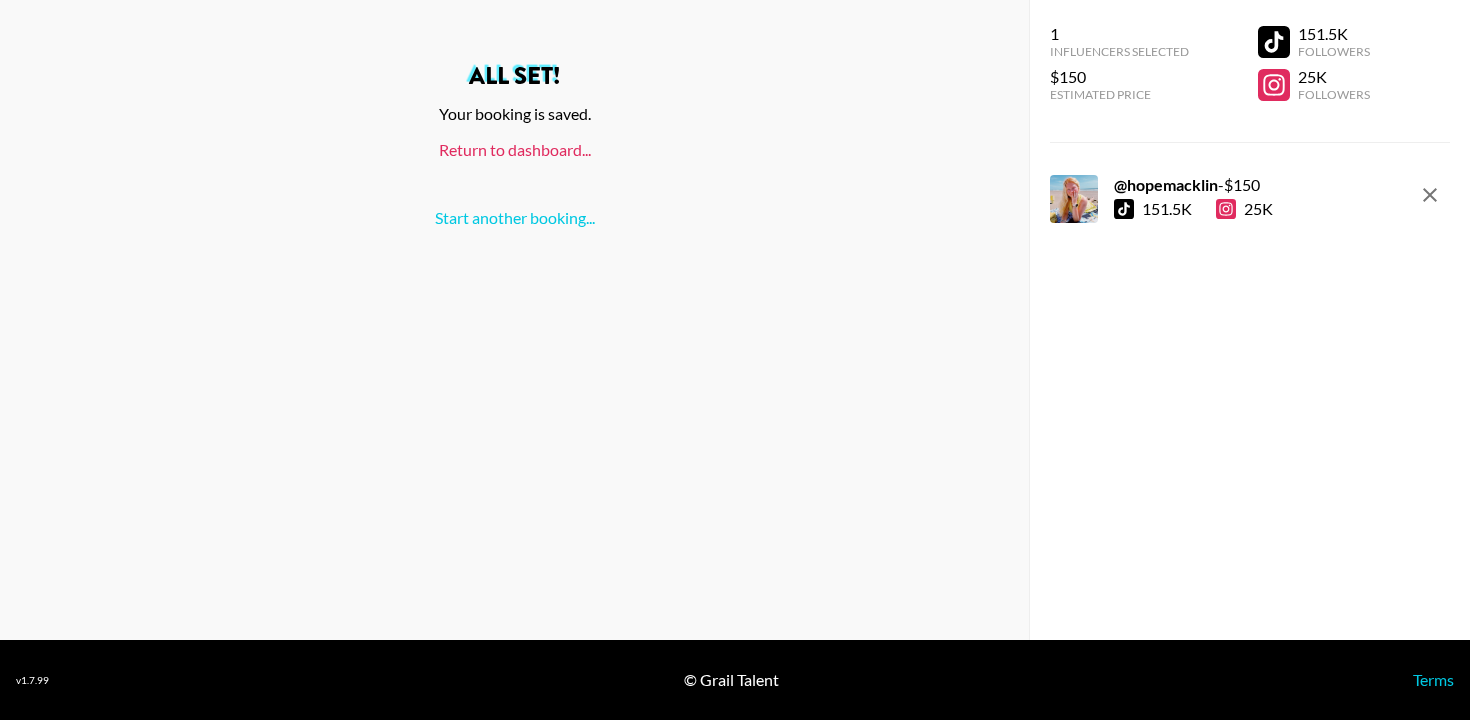 click on "Return to dashboard..." at bounding box center (515, 149) 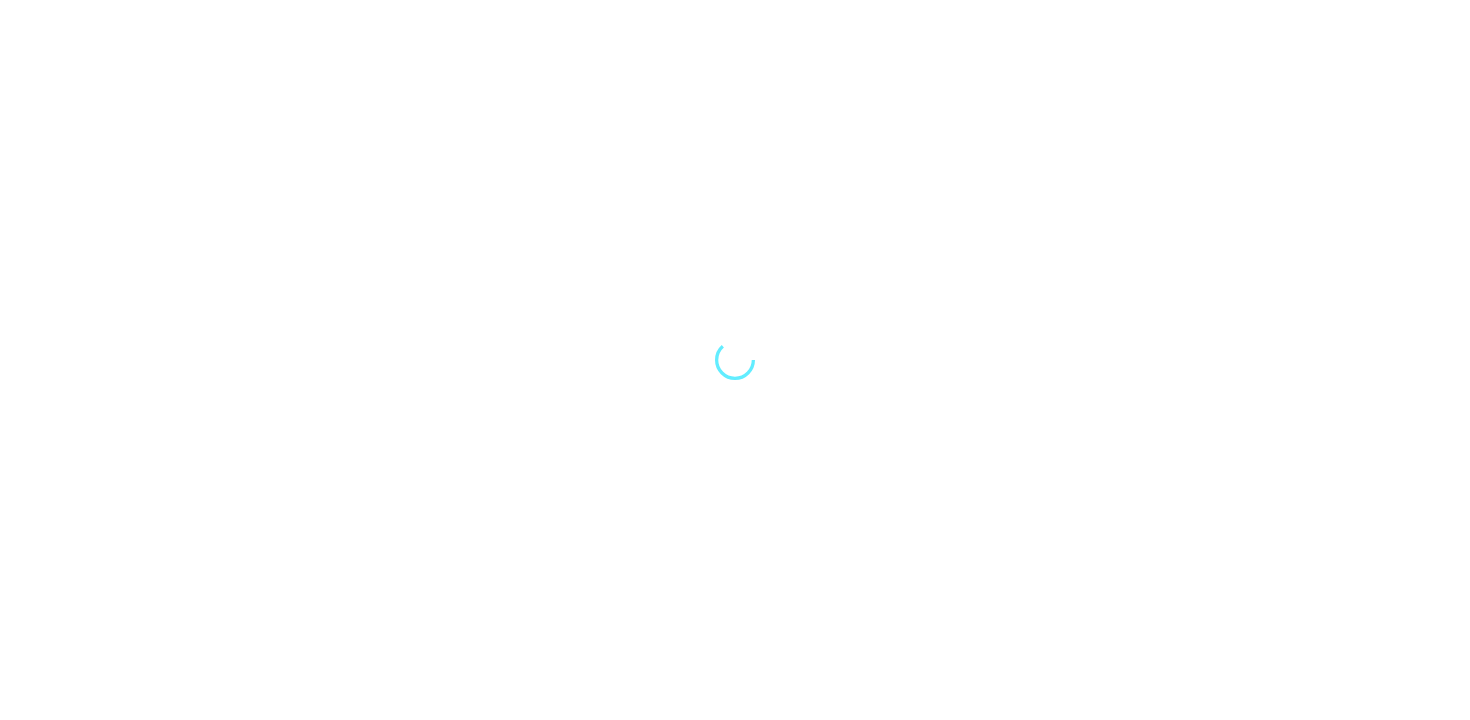 scroll, scrollTop: 0, scrollLeft: 0, axis: both 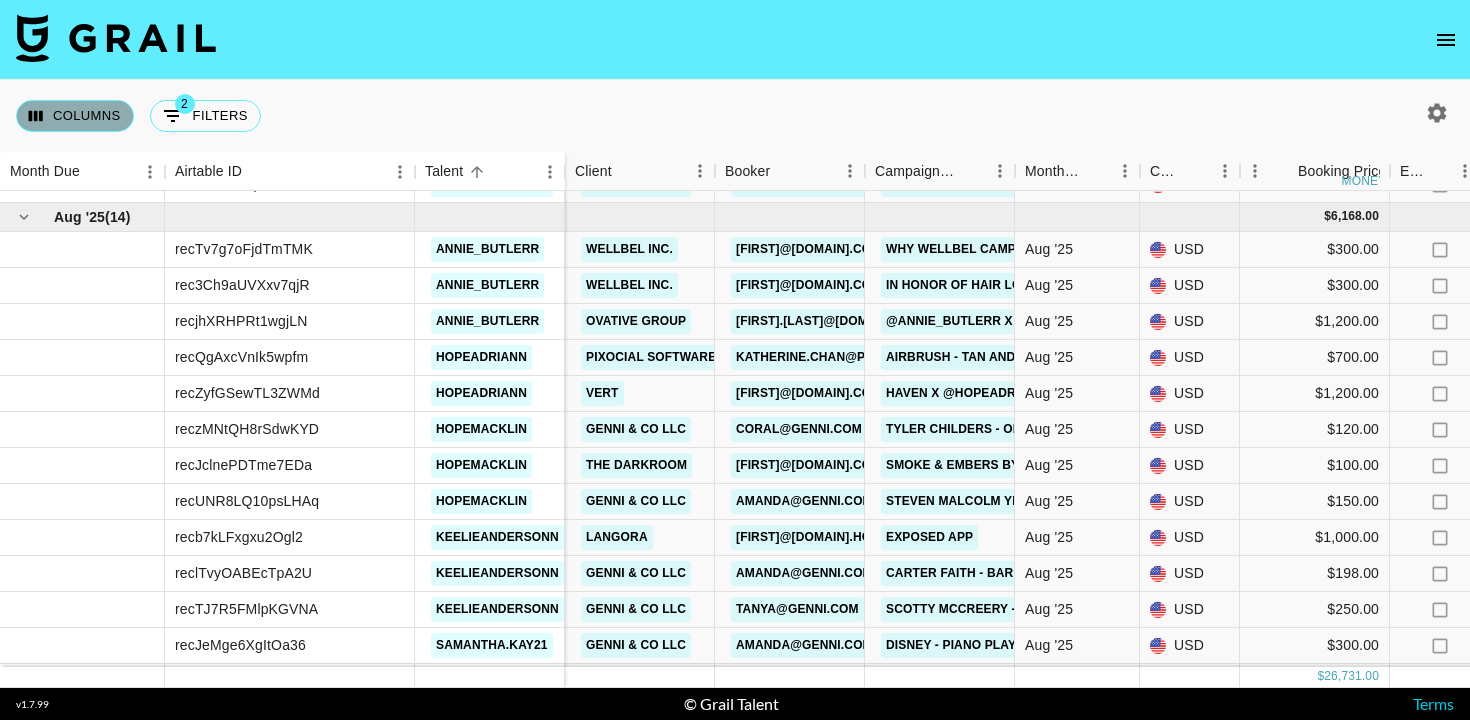 click on "Columns" at bounding box center (75, 116) 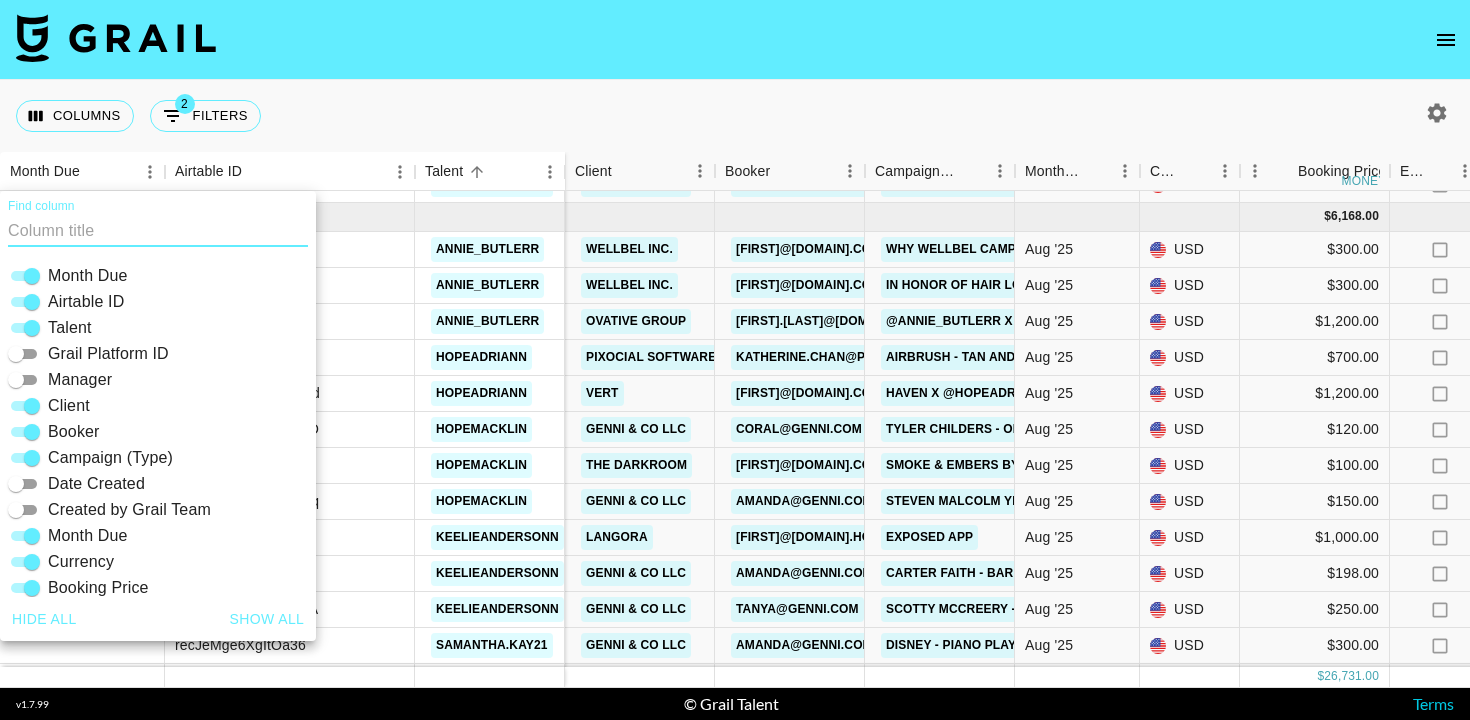 click on "Airtable ID" at bounding box center (32, 302) 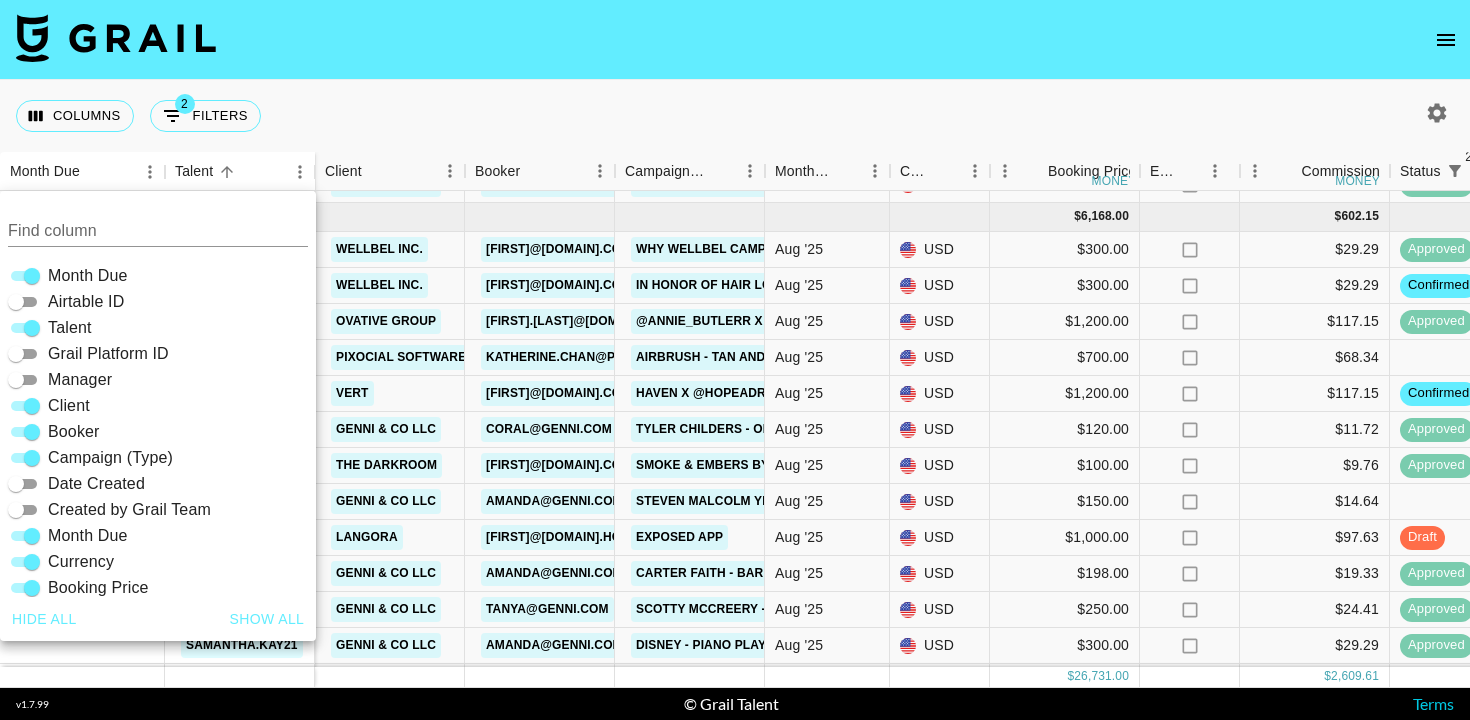 click at bounding box center [735, 40] 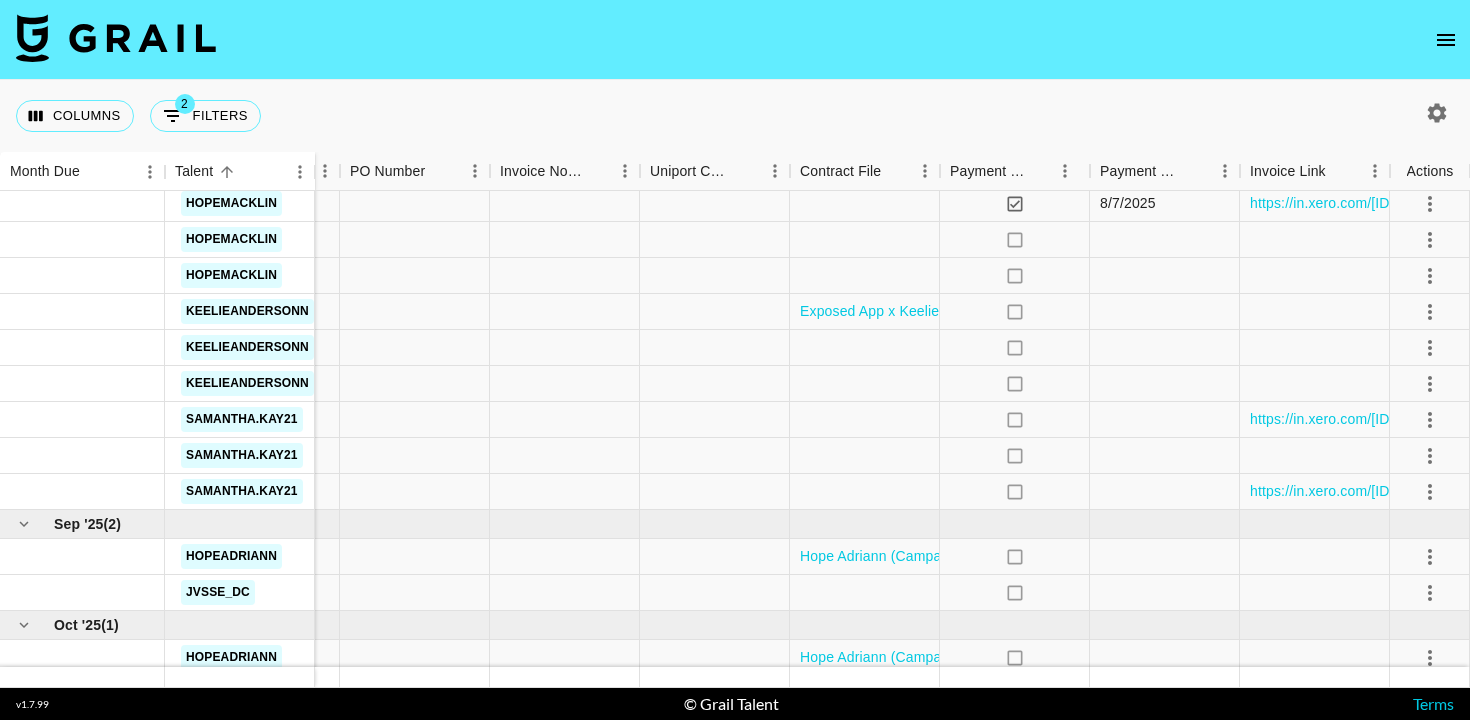 scroll, scrollTop: 1521, scrollLeft: 1500, axis: both 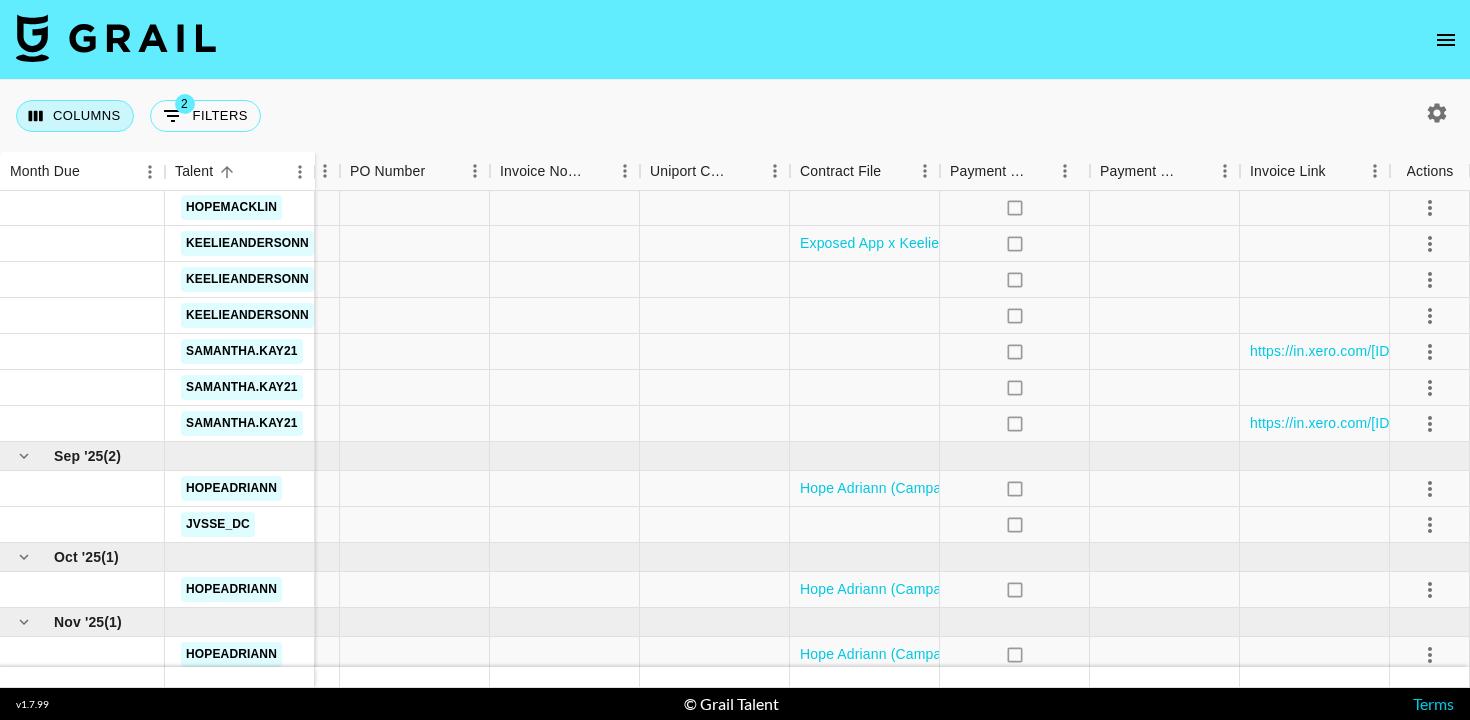 click on "Columns" at bounding box center (75, 116) 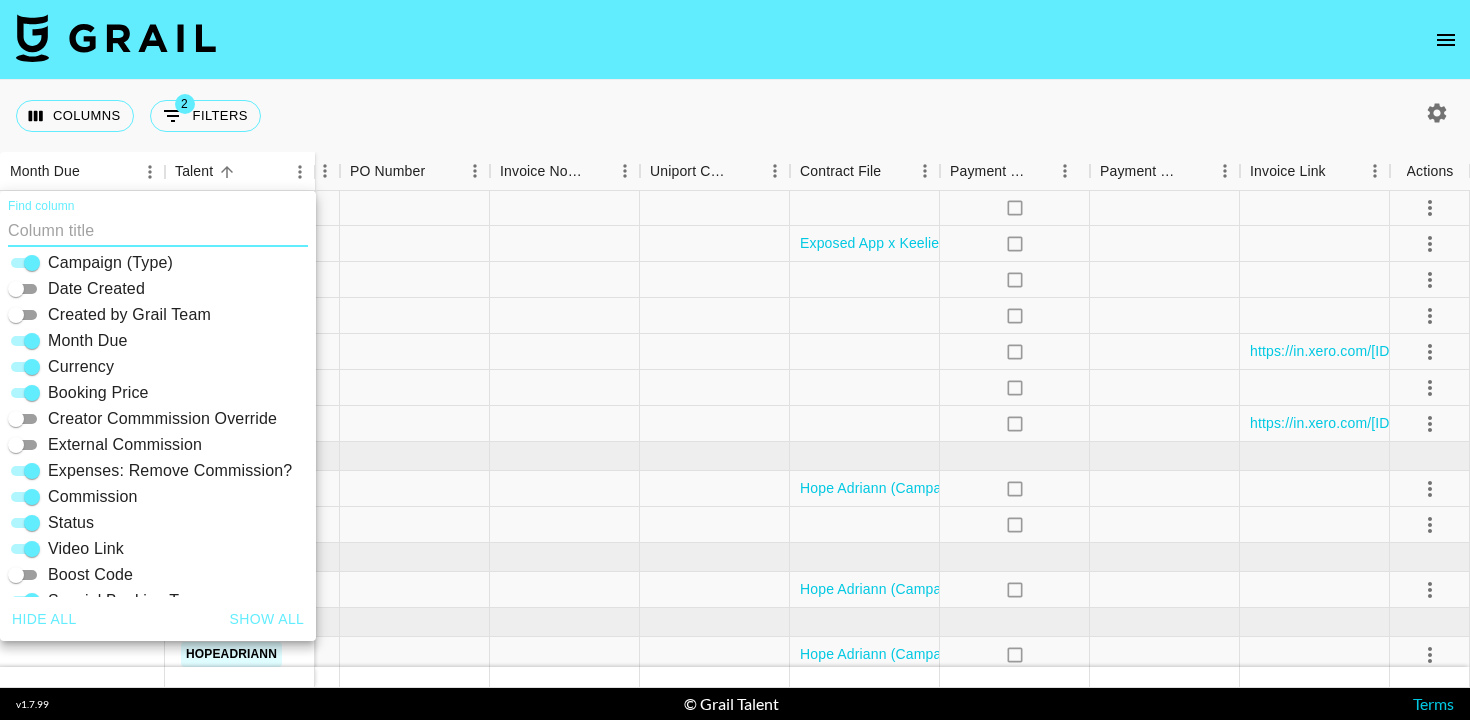 scroll, scrollTop: 257, scrollLeft: 0, axis: vertical 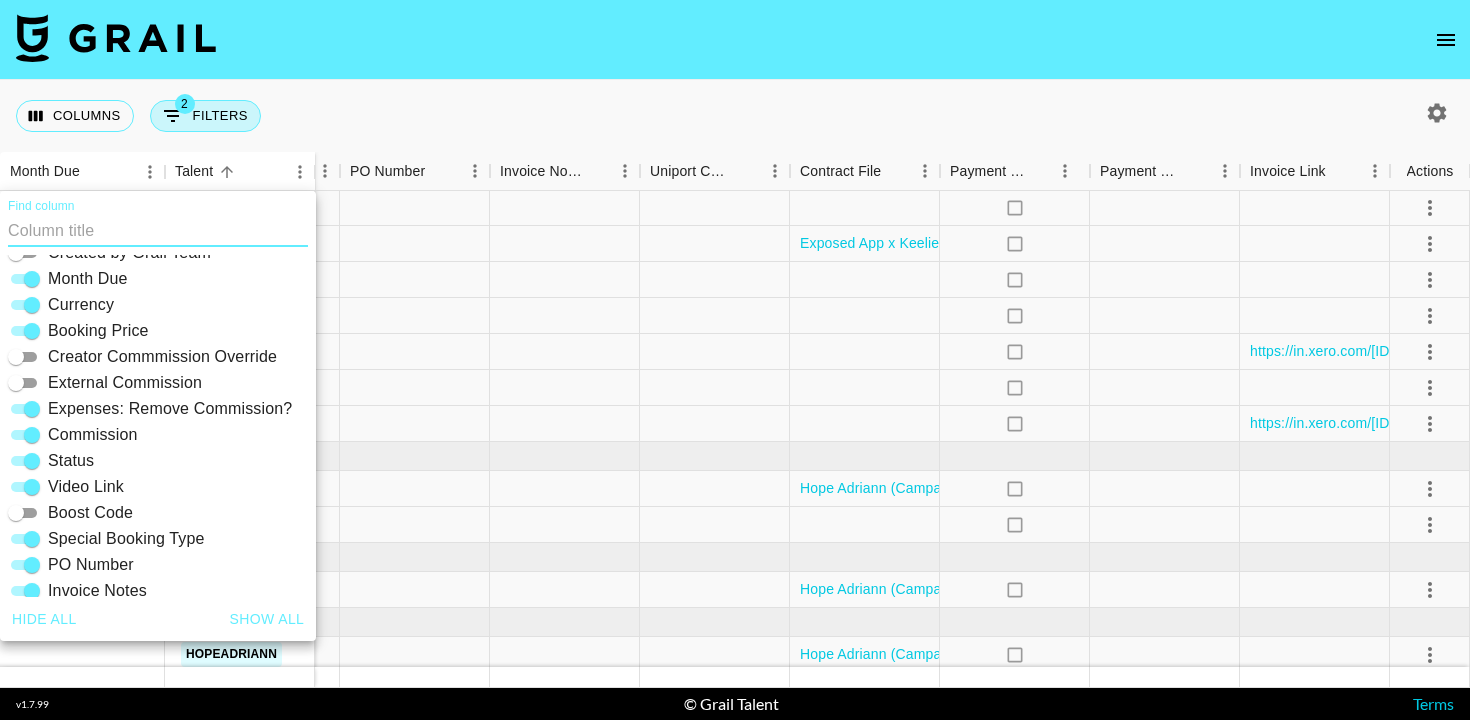 click on "2 Filters" at bounding box center [205, 116] 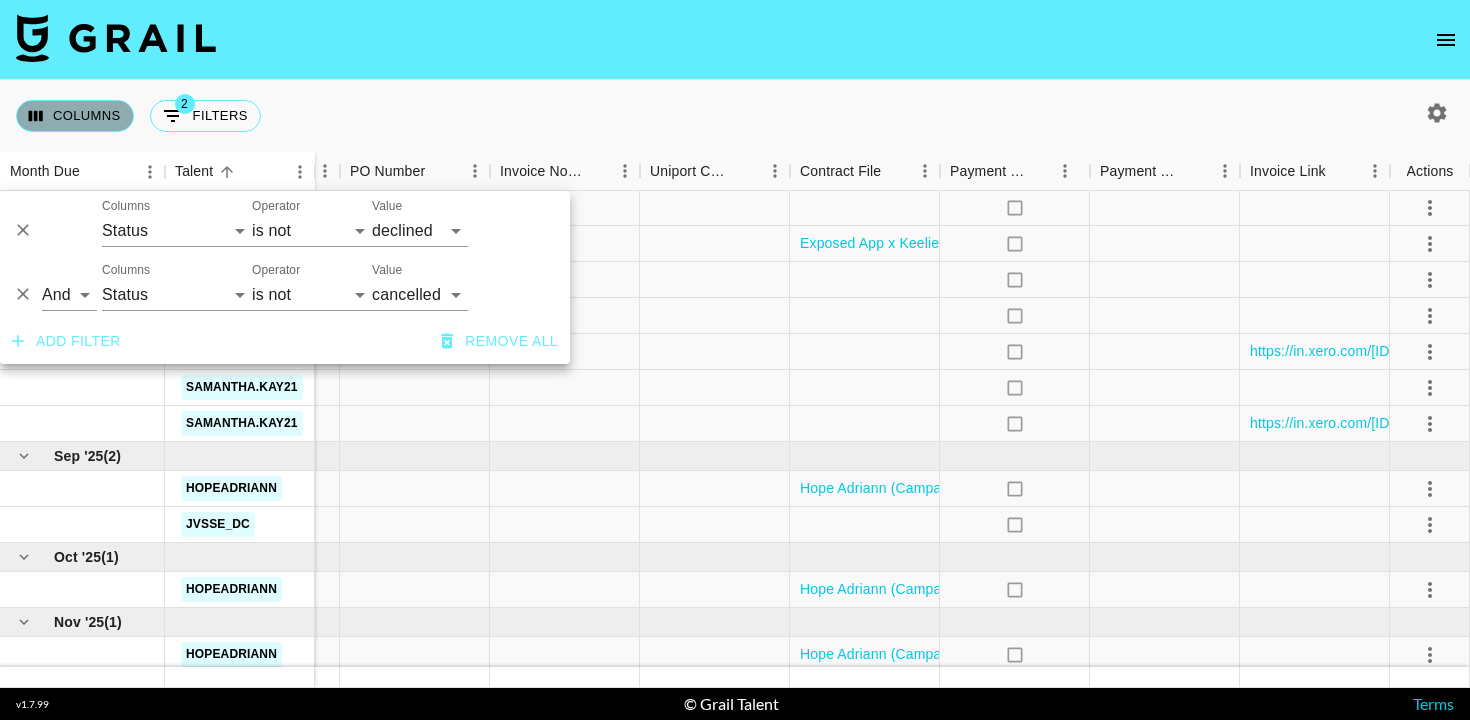 click on "Columns" at bounding box center [75, 116] 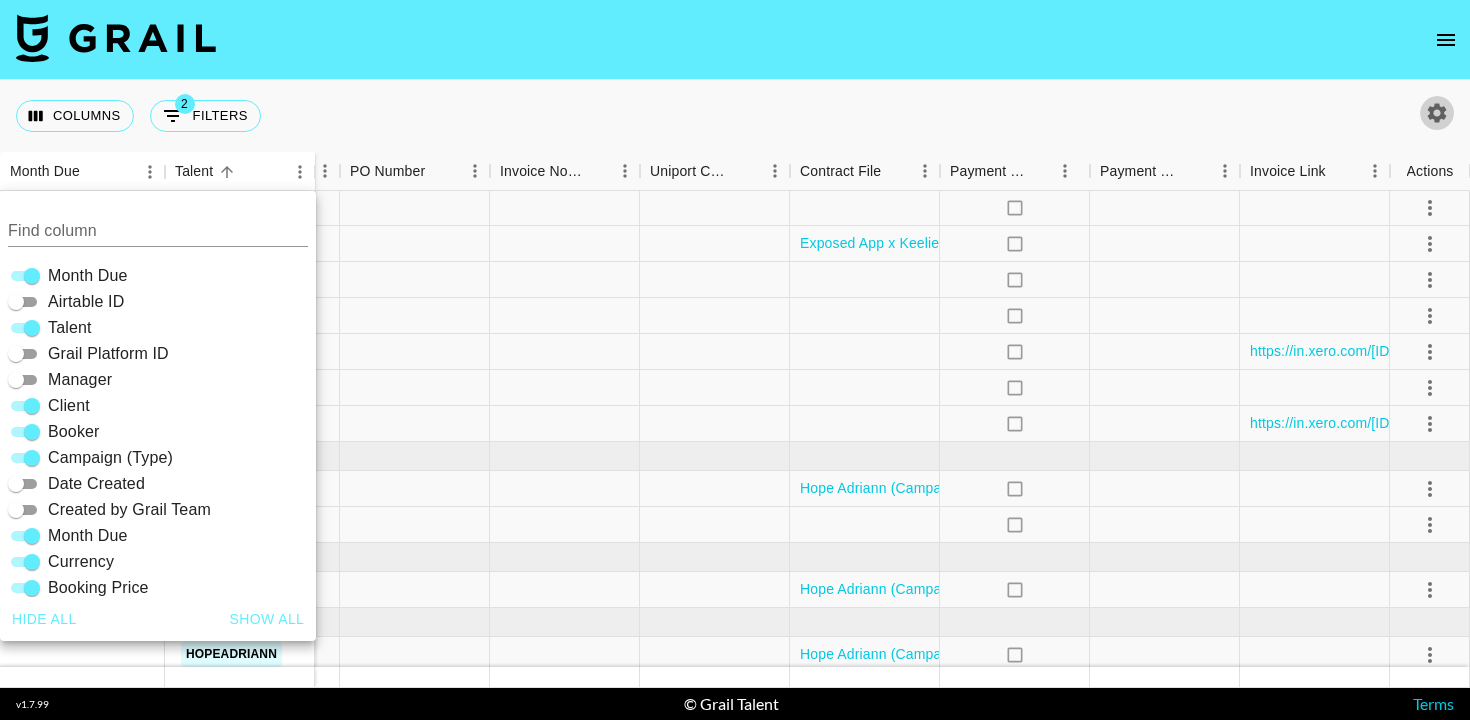 click 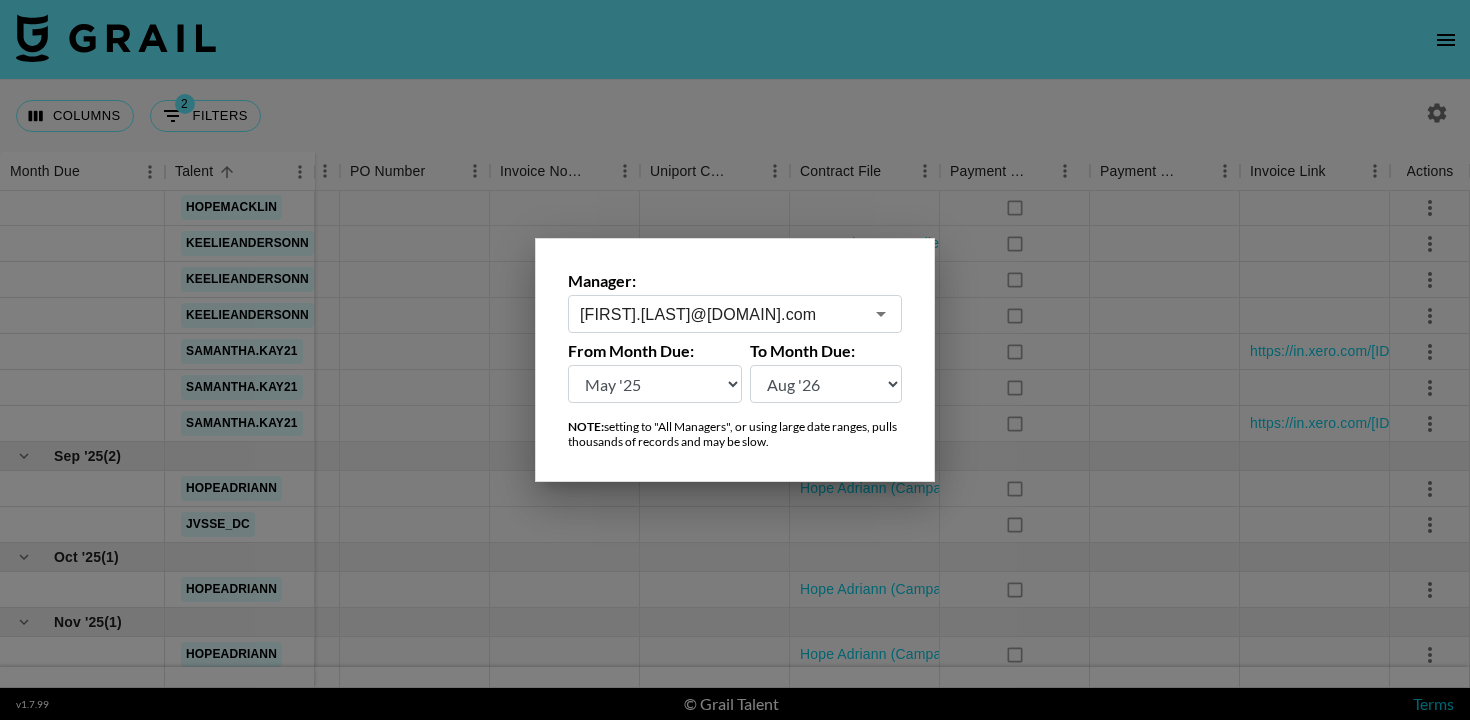 click on "Aug '26 Jul '26 Jun '26 May '26 Apr '26 Mar '26 Feb '26 Jan '26 Dec '25 Nov '25 Oct '25 Sep '25 Aug '25 Jul '25 Jun '25 May '25 Apr '25 Mar '25 Feb '25 Jan '25 Dec '24 Nov '24 Oct '24 Sep '24 Aug '24" at bounding box center [655, 384] 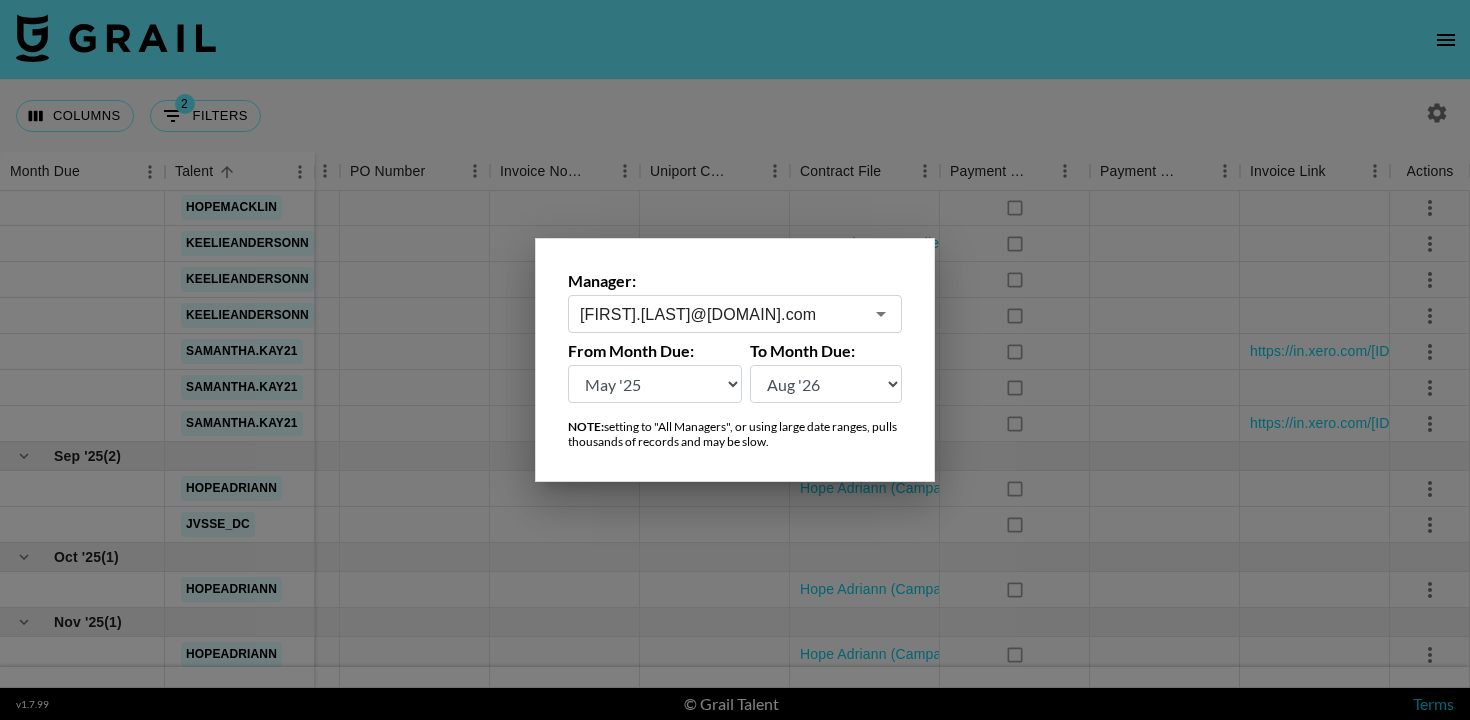 select on "Apr '25" 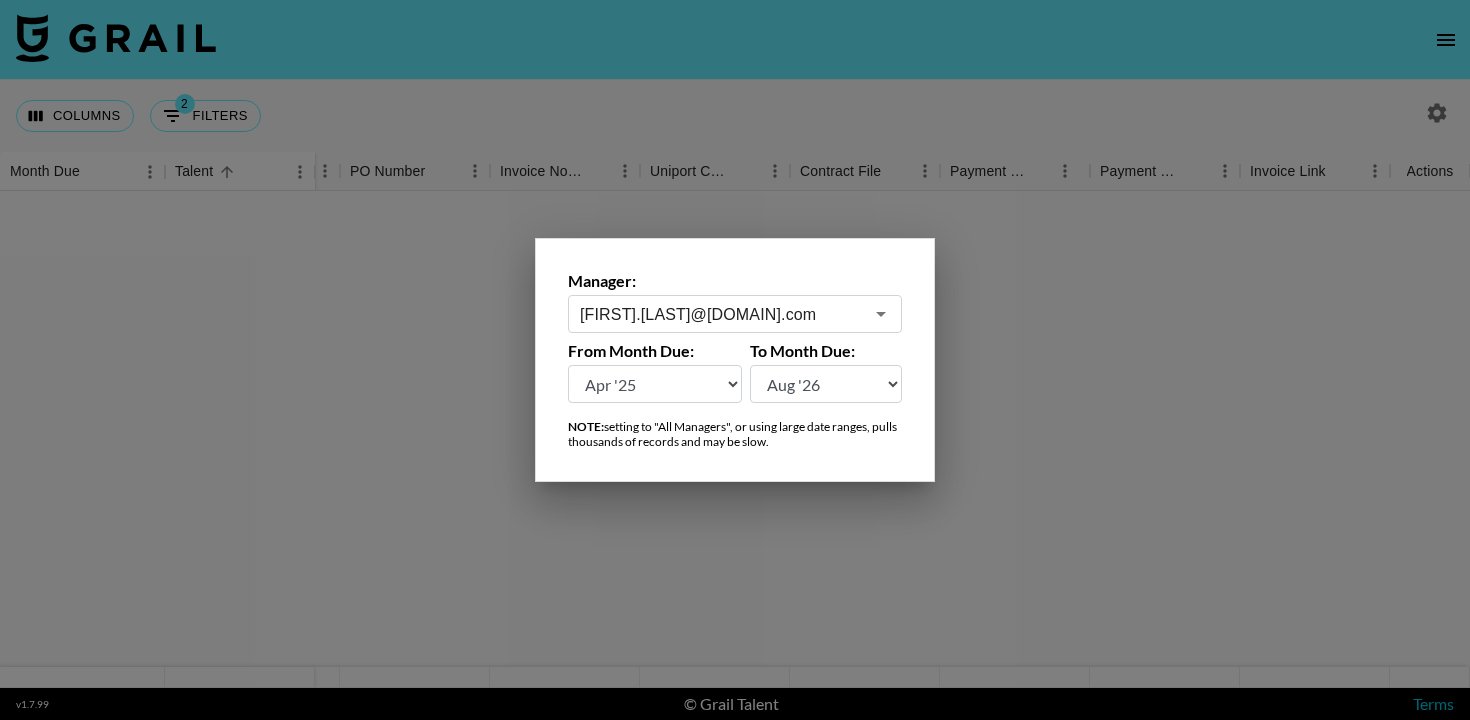 click at bounding box center (735, 360) 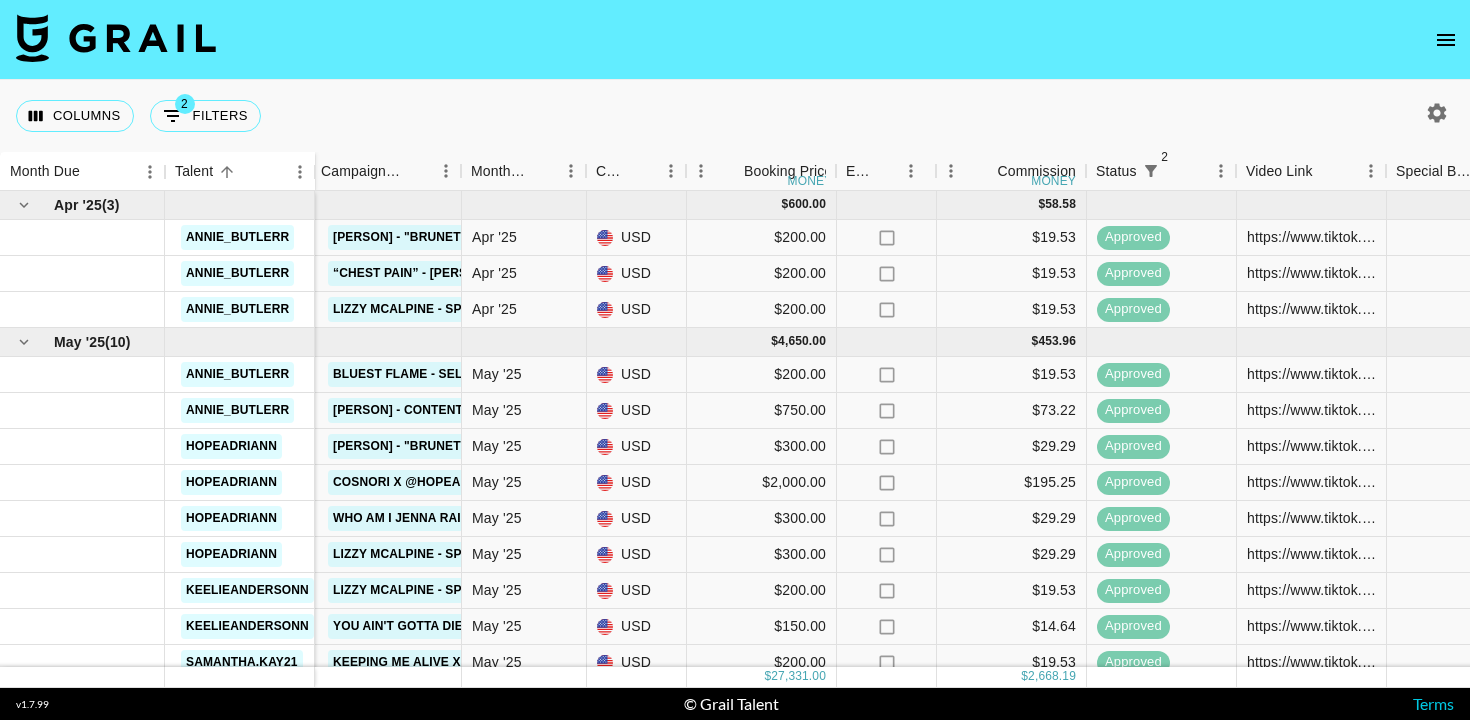 scroll, scrollTop: 0, scrollLeft: 305, axis: horizontal 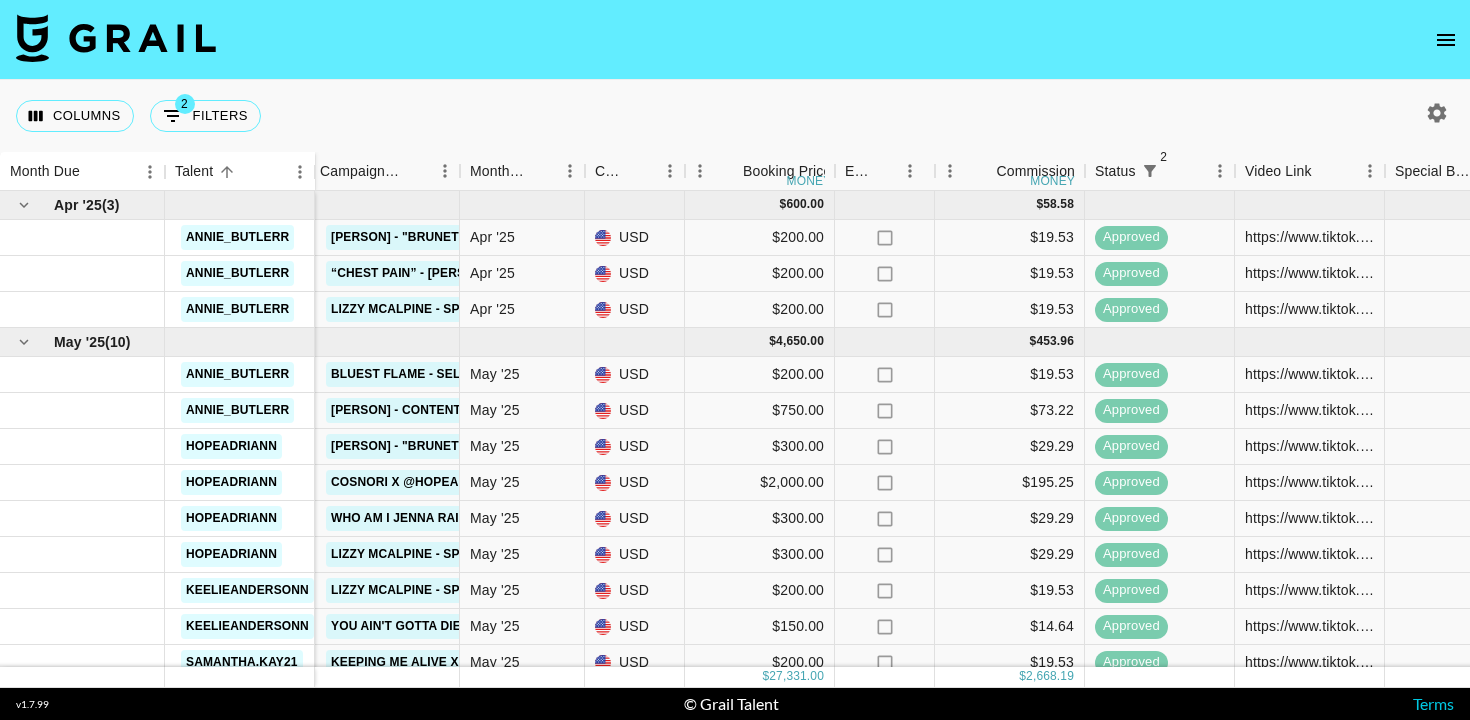 click 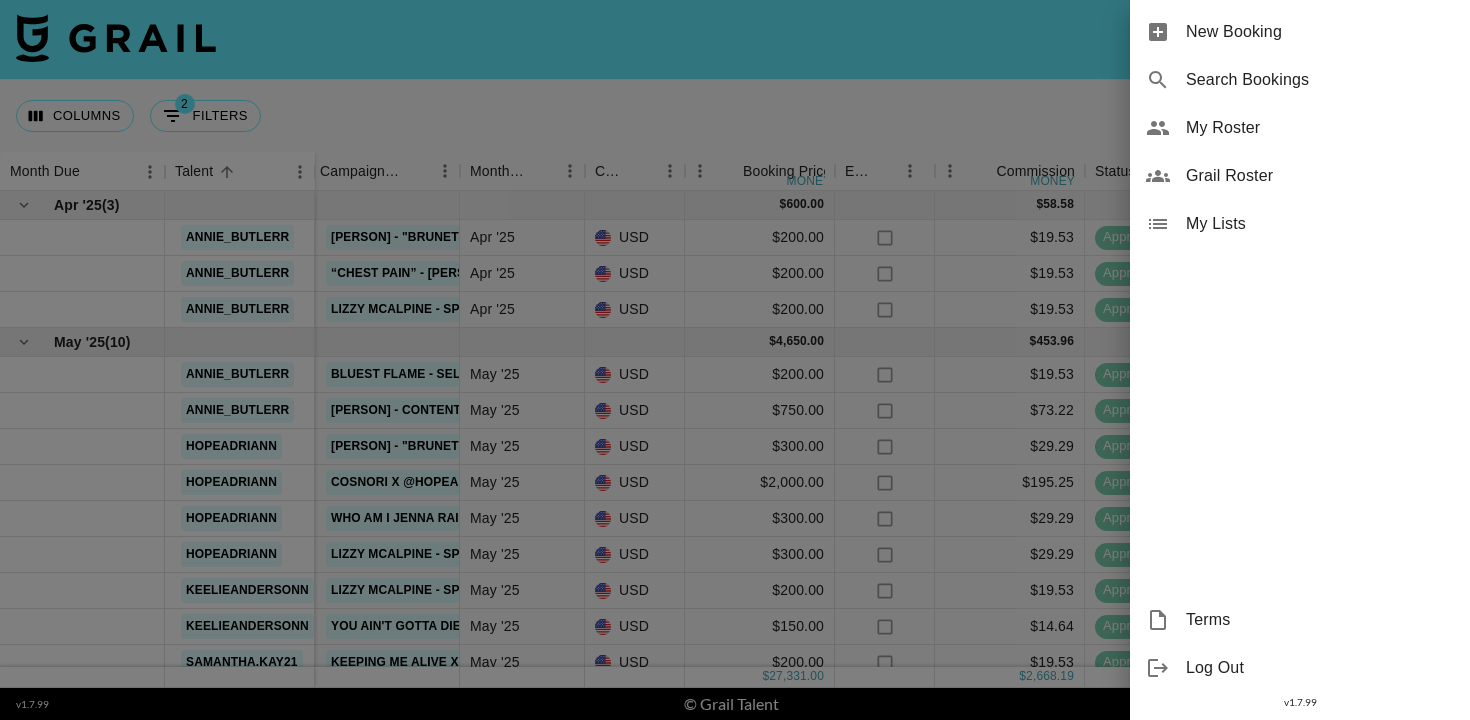 click at bounding box center [735, 360] 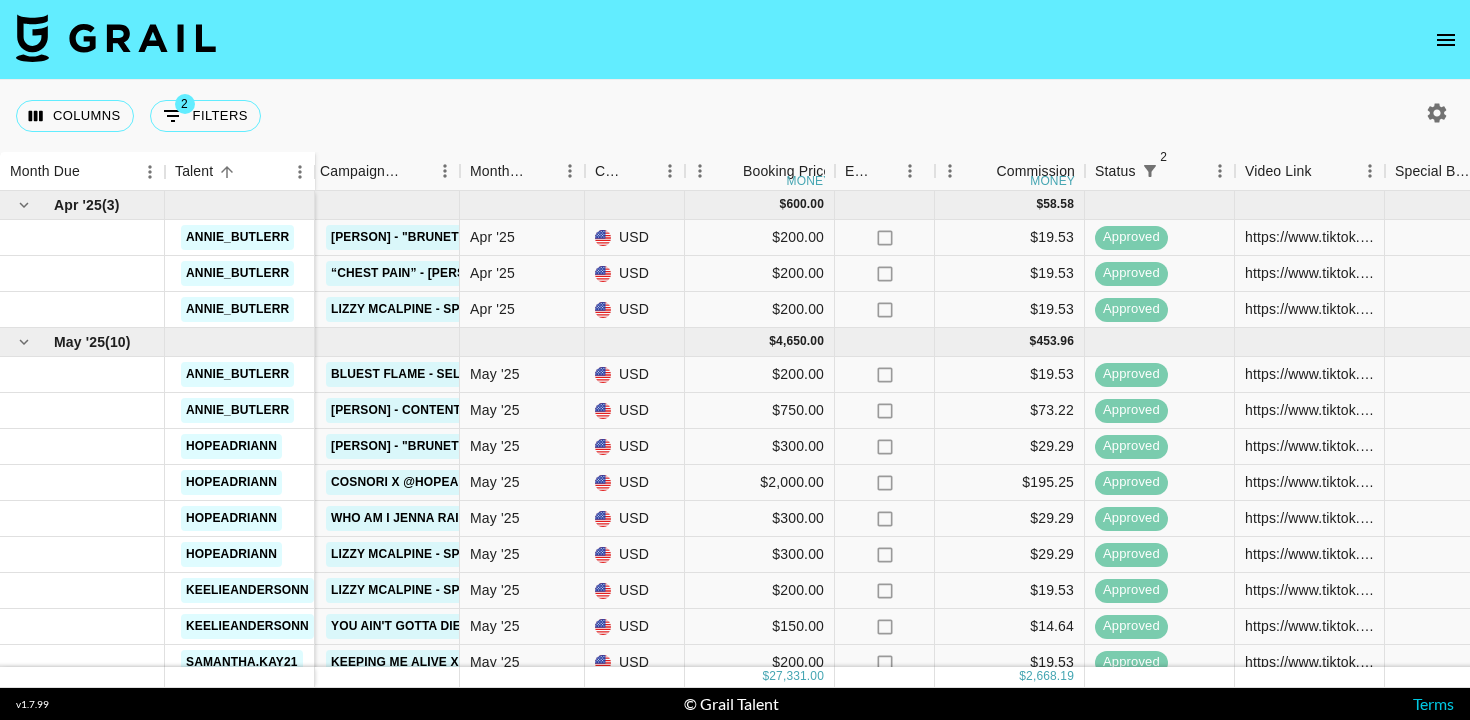 click 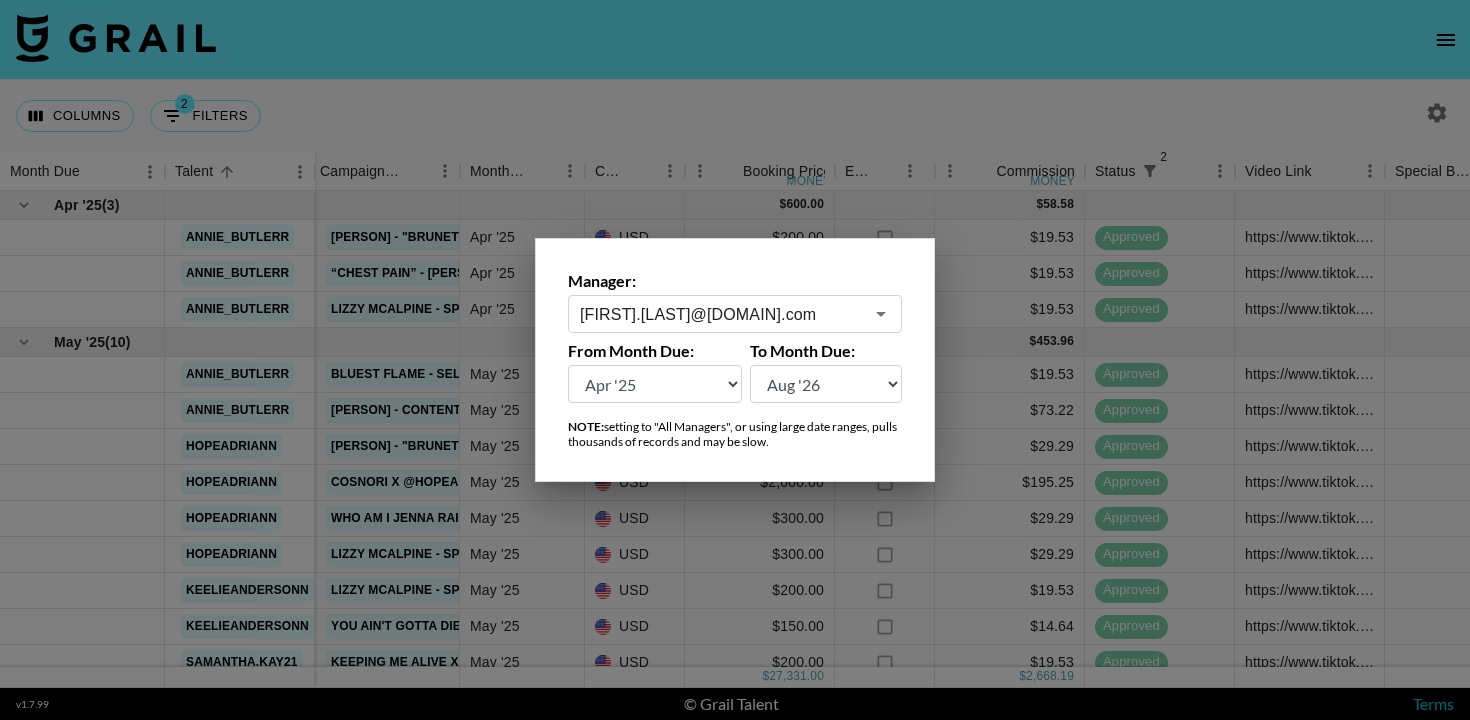 click on "Aug '26 Jul '26 Jun '26 May '26 Apr '26 Mar '26 Feb '26 Jan '26 Dec '25 Nov '25 Oct '25 Sep '25 Aug '25 Jul '25 Jun '25 May '25 Apr '25 Mar '25 Feb '25 Jan '25 Dec '24 Nov '24 Oct '24 Sep '24 Aug '24" at bounding box center (655, 384) 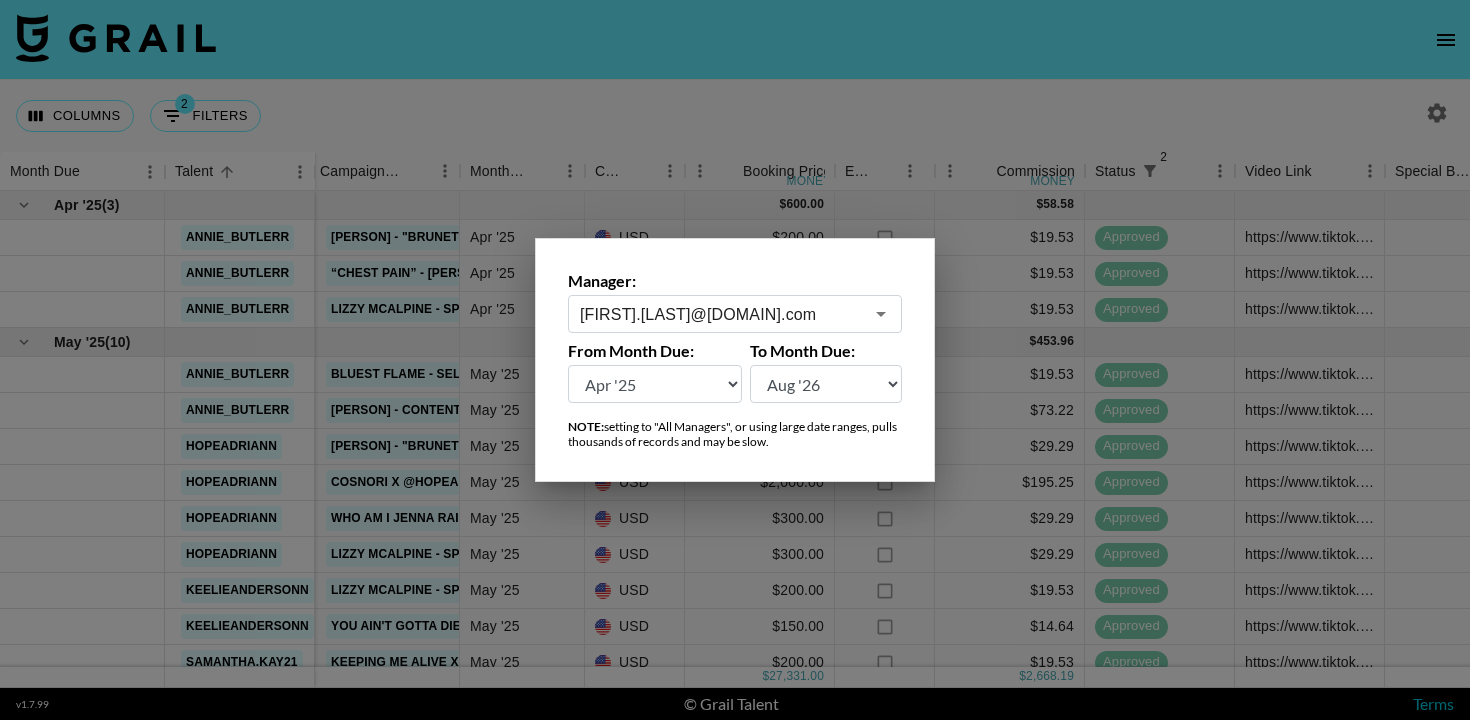 select on "May '25" 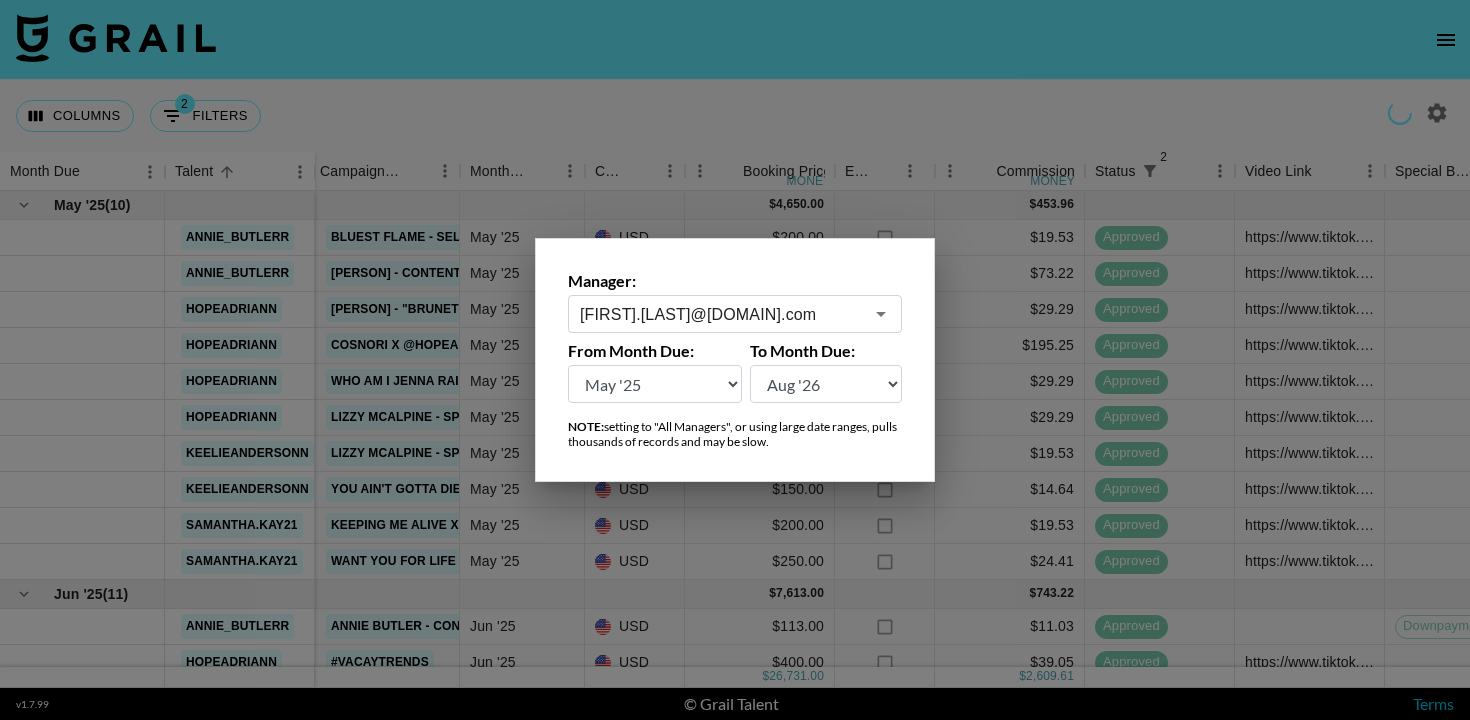 click at bounding box center [735, 360] 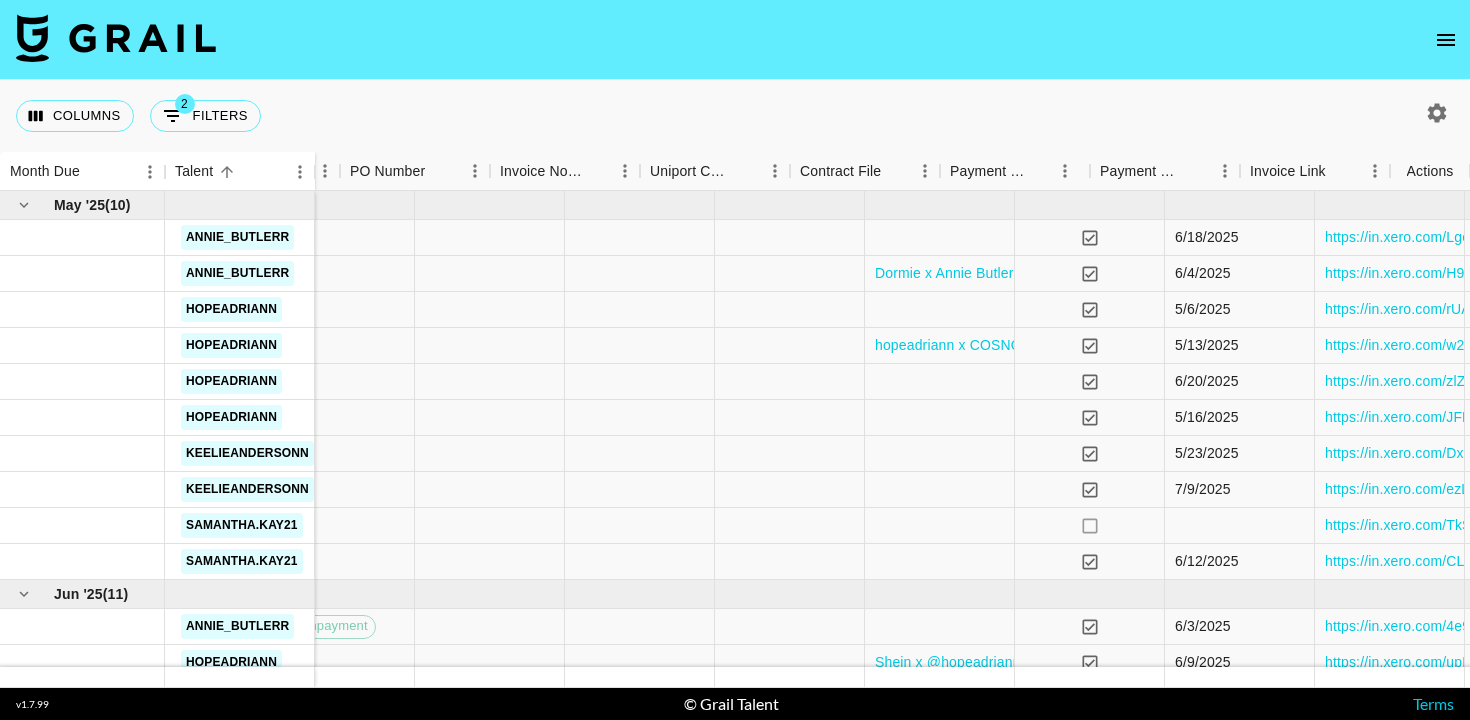 scroll, scrollTop: 0, scrollLeft: 1500, axis: horizontal 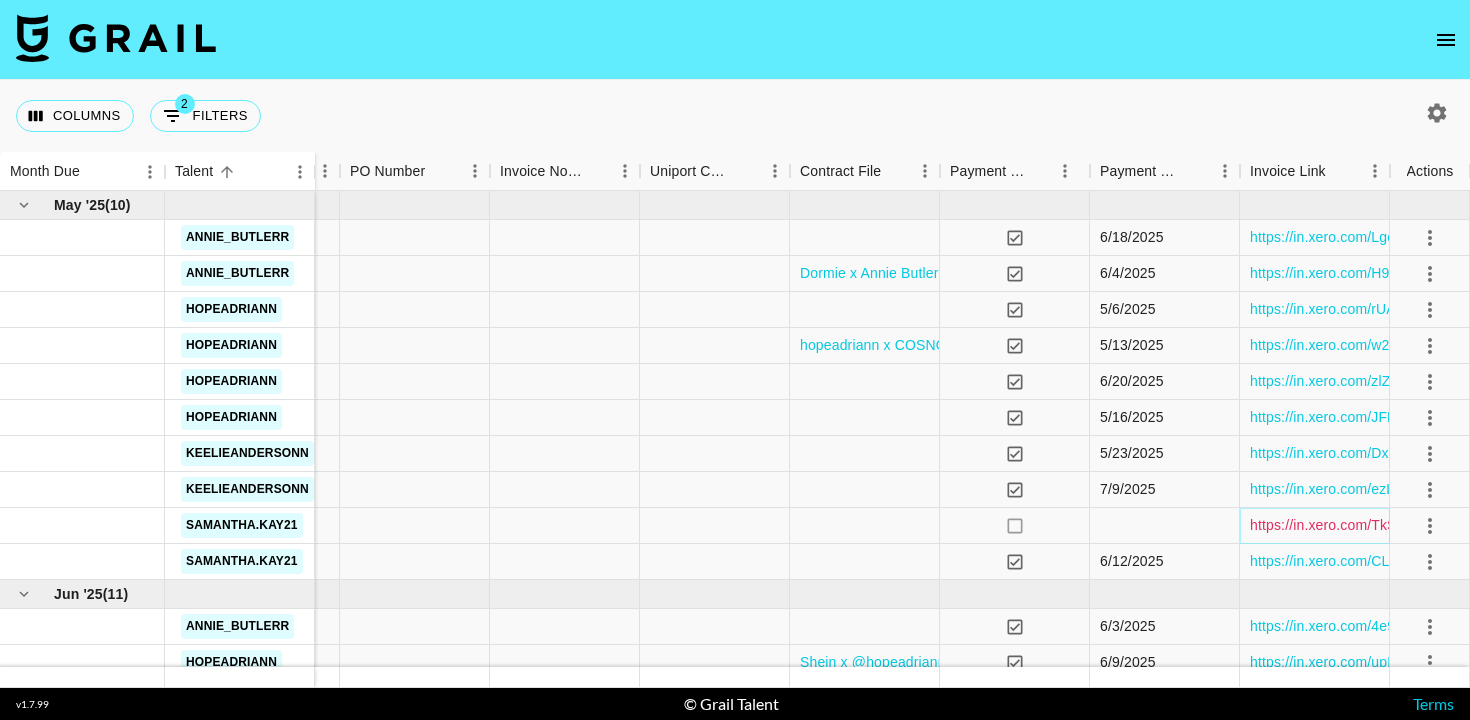 click on "https://in.xero.com/TkShB2n7UsmyRJhwE97m8o8fS74Buok9Unbsj624" at bounding box center (1475, 525) 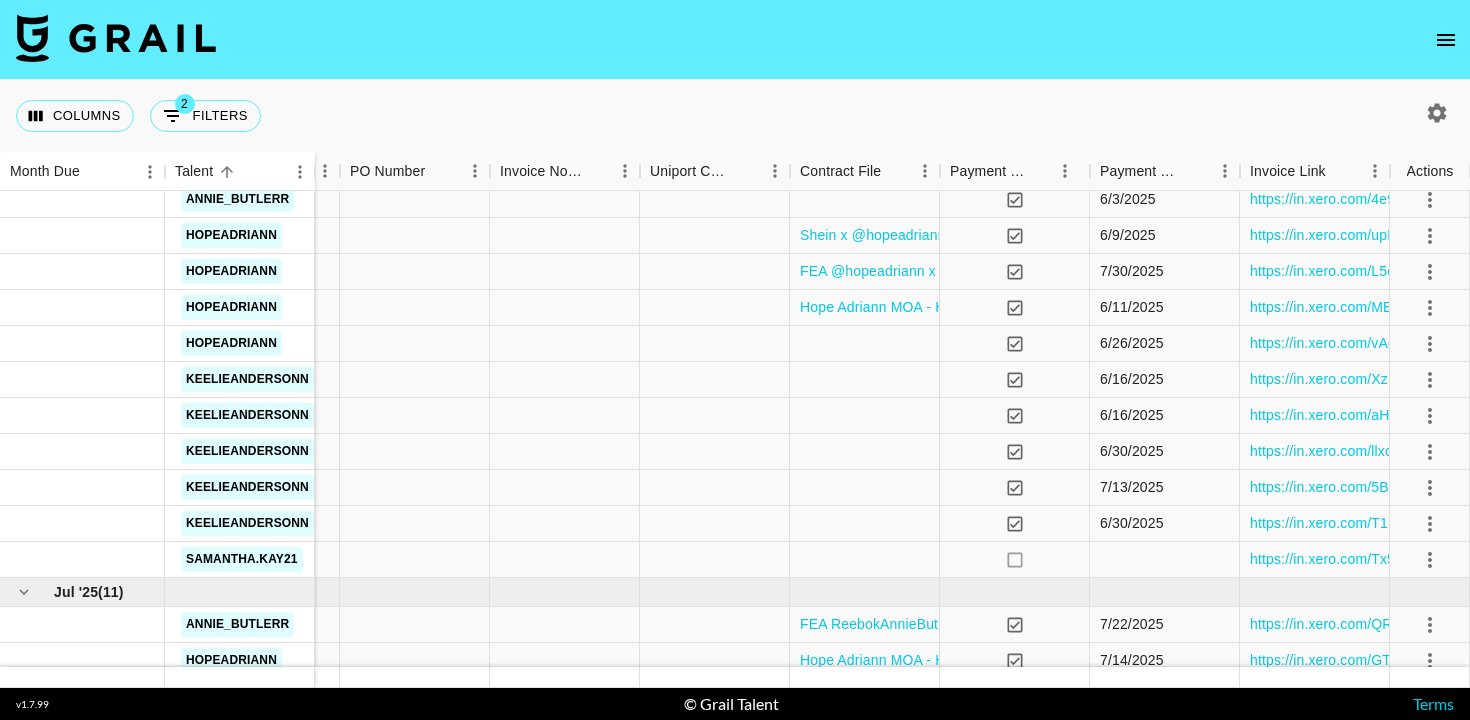 scroll, scrollTop: 426, scrollLeft: 1500, axis: both 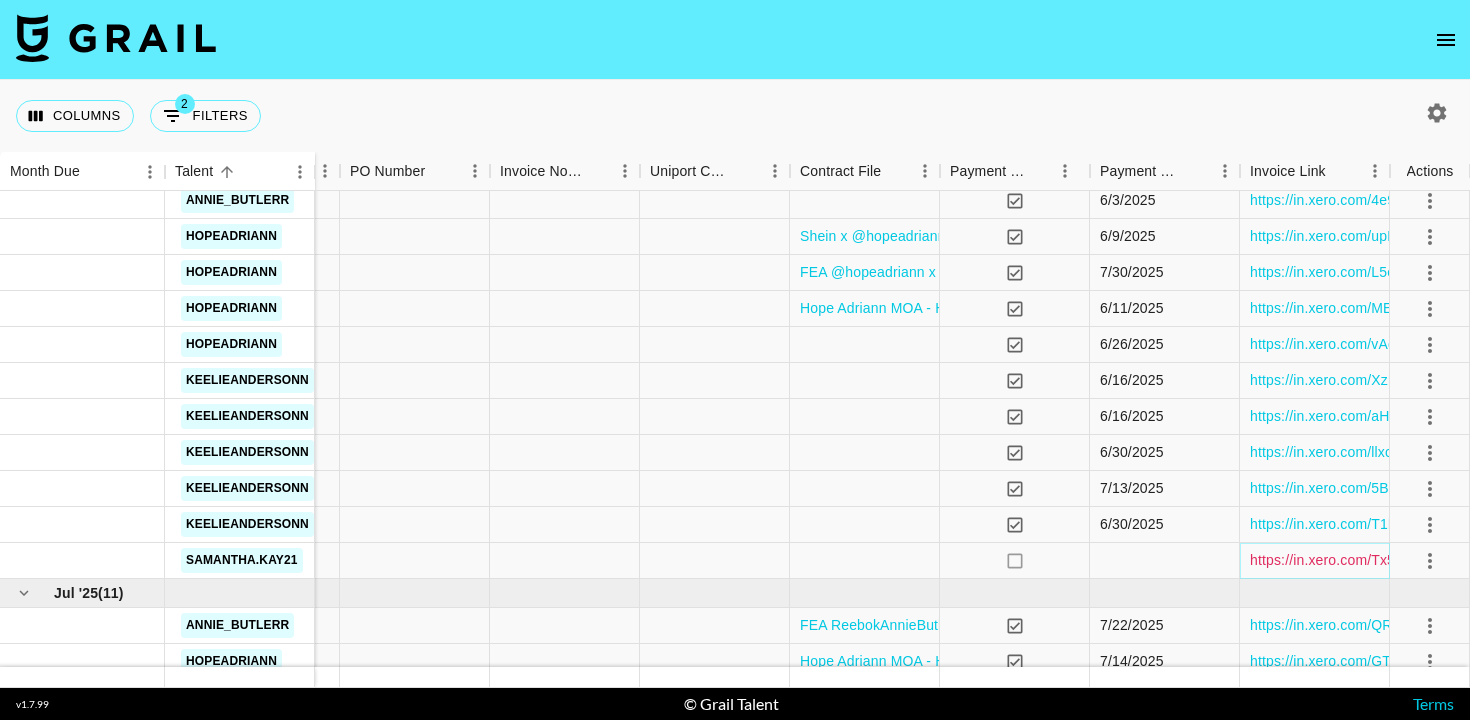 click on "https://in.xero.com/Tx54oN5vPhwUR7Wa0t0efArZgnyDkFq1uqan9Y6v" at bounding box center [1473, 560] 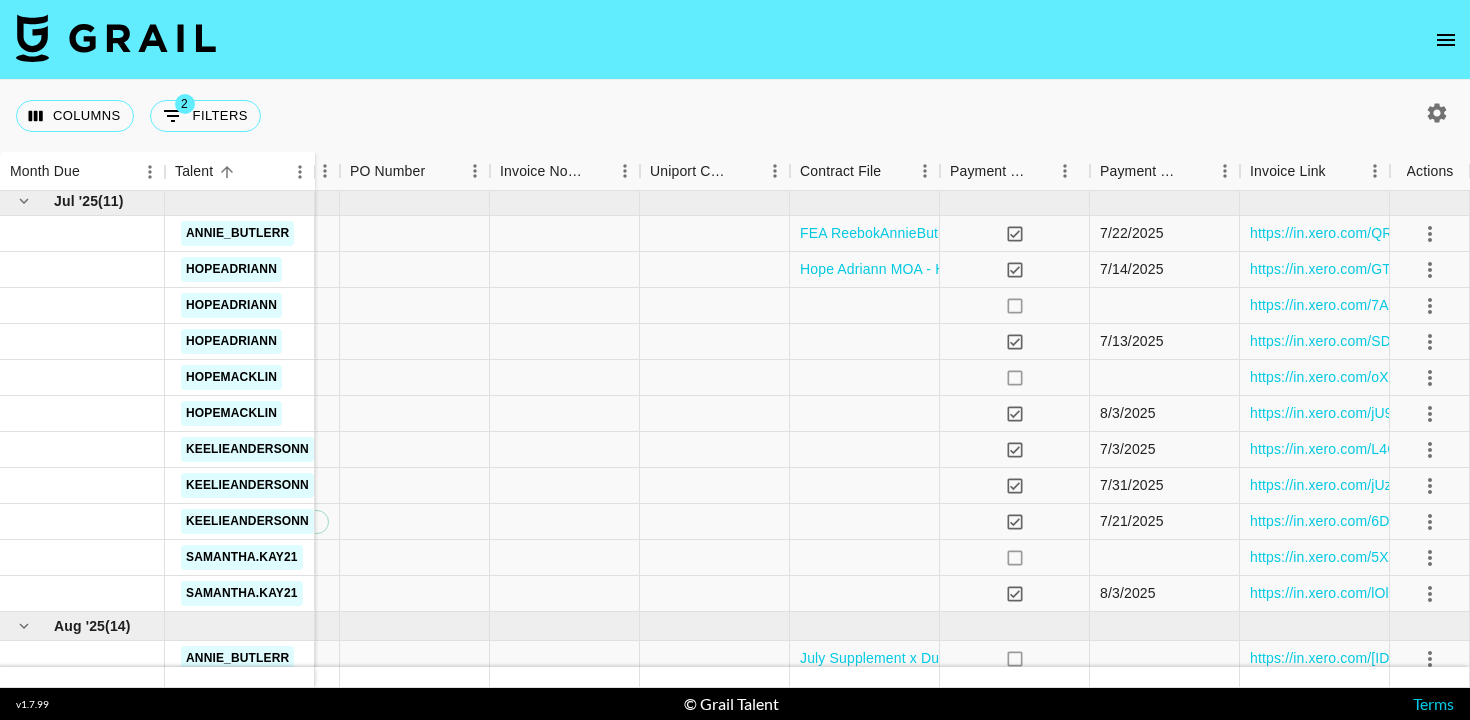 scroll, scrollTop: 822, scrollLeft: 1500, axis: both 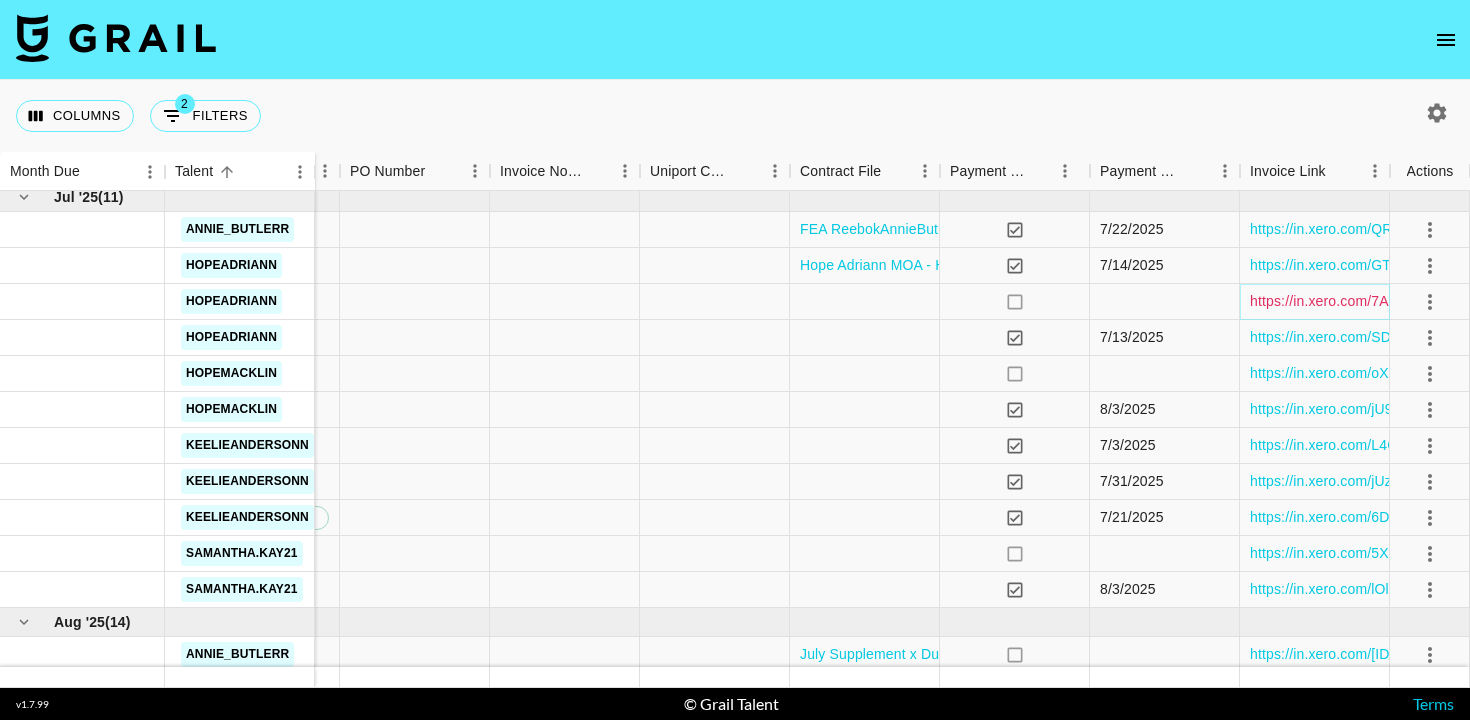 click on "https://in.xero.com/7AIIW9Phmfi32DAkL4Ww9eW5nhJulo6jIUecBfzW" at bounding box center (1470, 301) 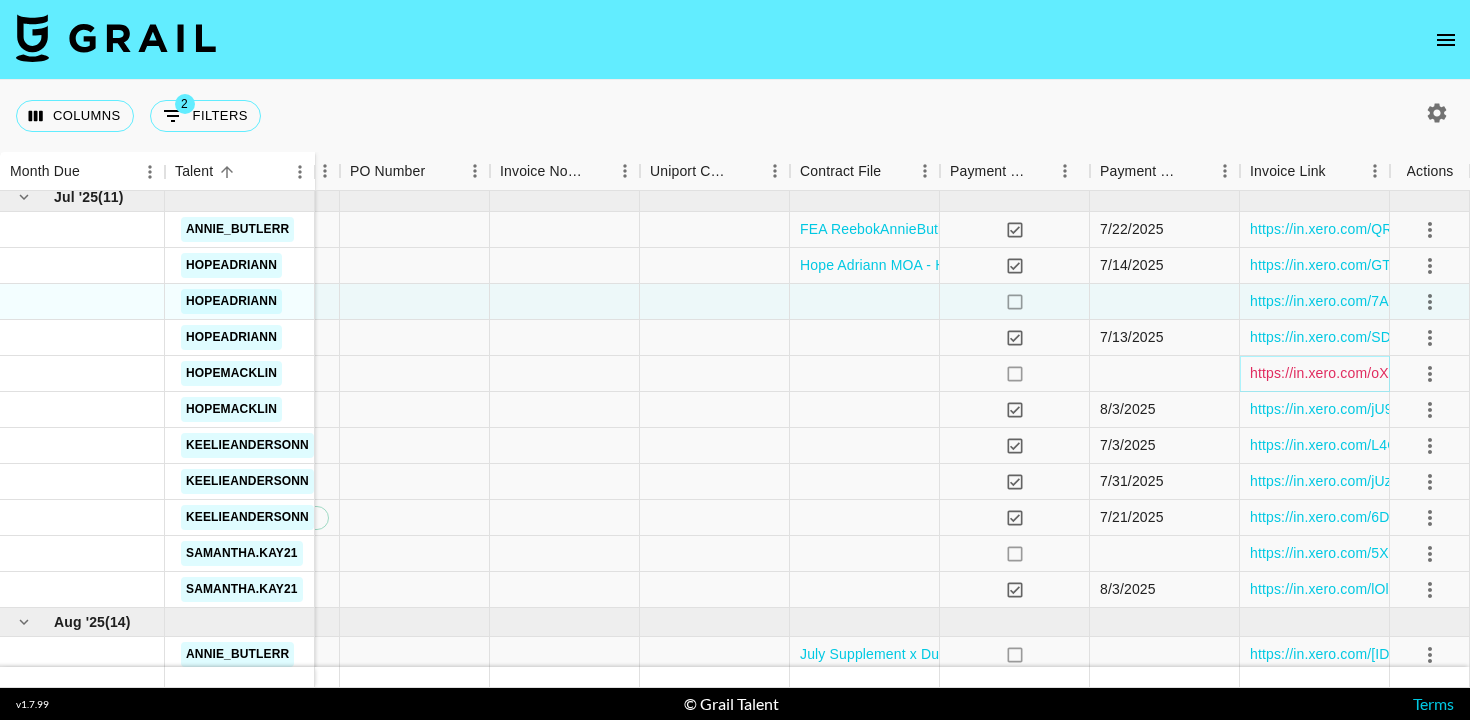 click on "https://in.xero.com/oXmrvvGgXkqbiVOd2qrwU4ycz3KFbhnF9uA9h63B" at bounding box center (1474, 373) 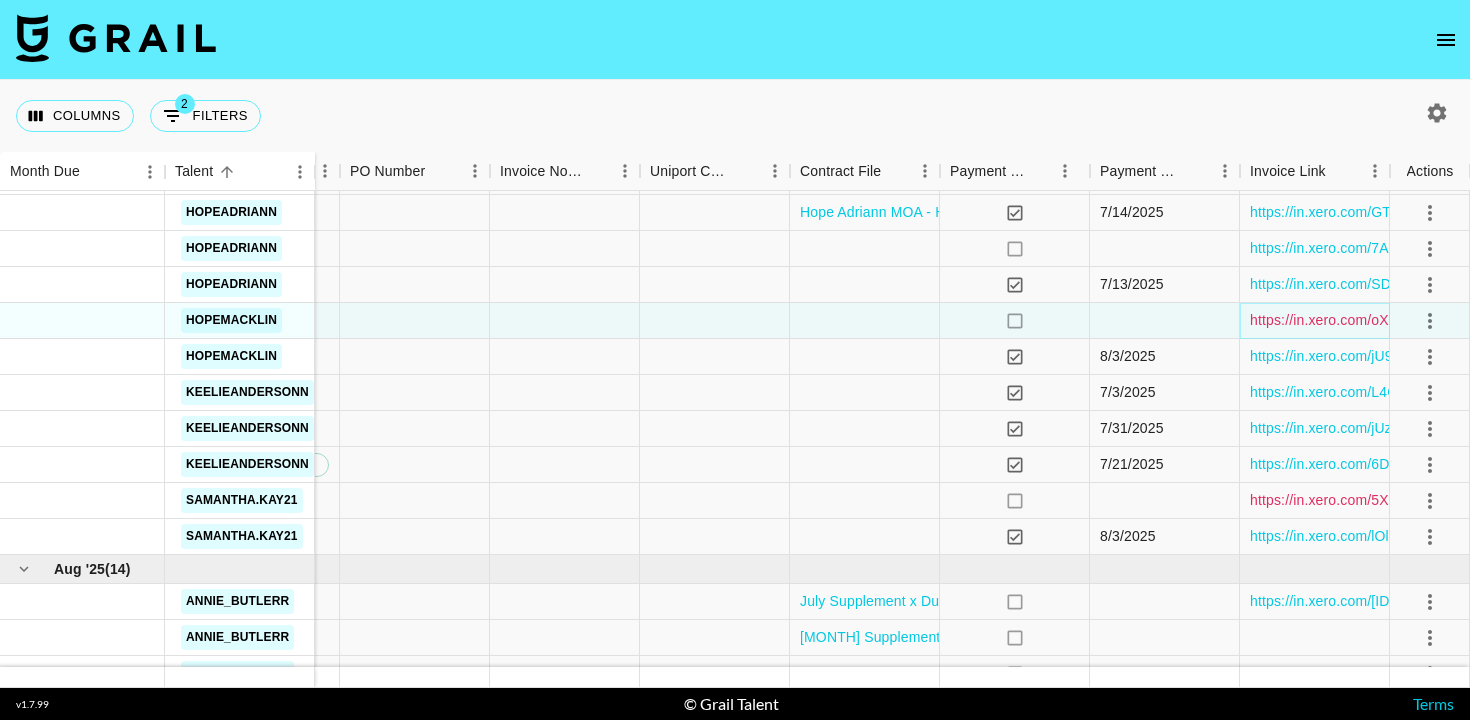 scroll, scrollTop: 876, scrollLeft: 1500, axis: both 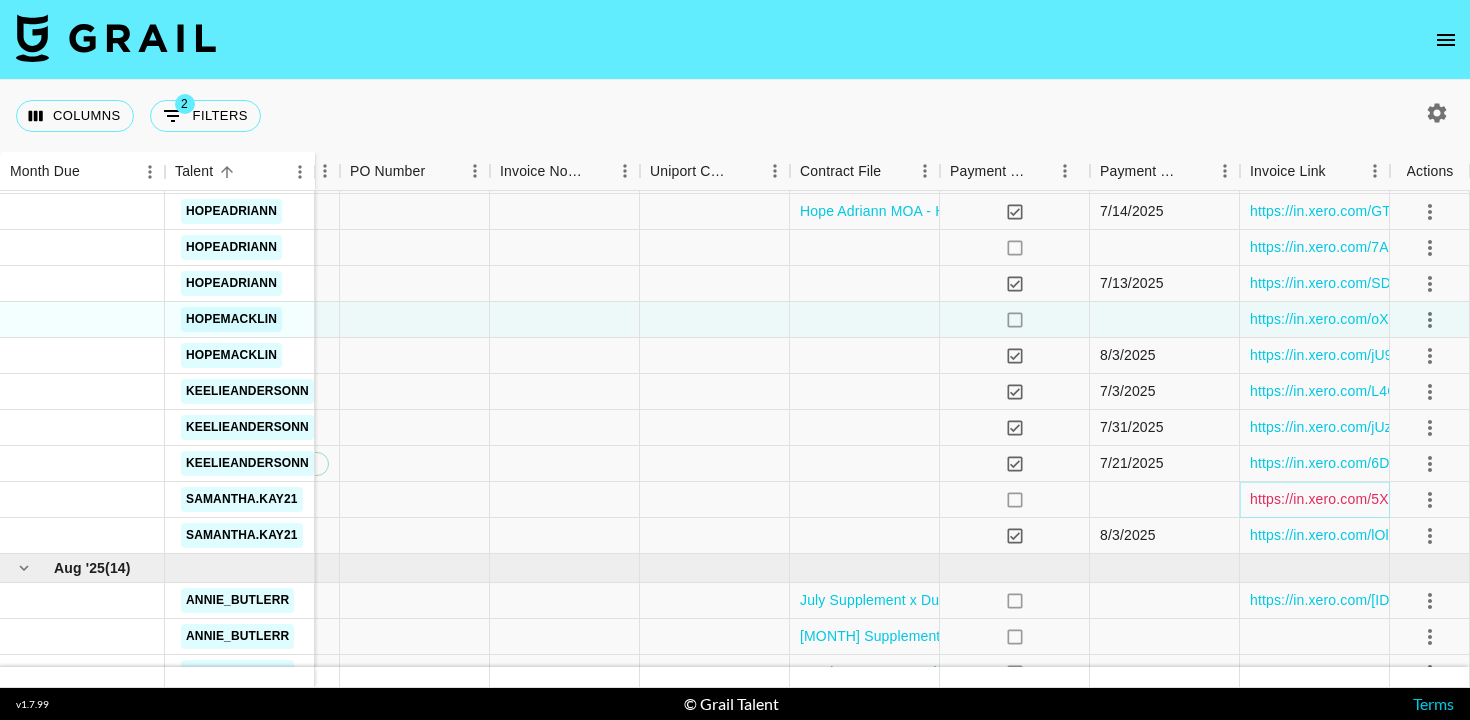 click on "https://in.xero.com/5XfFoynDKCHWR35B1xHzEyQig3o53NxzYiAYWdXh" at bounding box center (1480, 499) 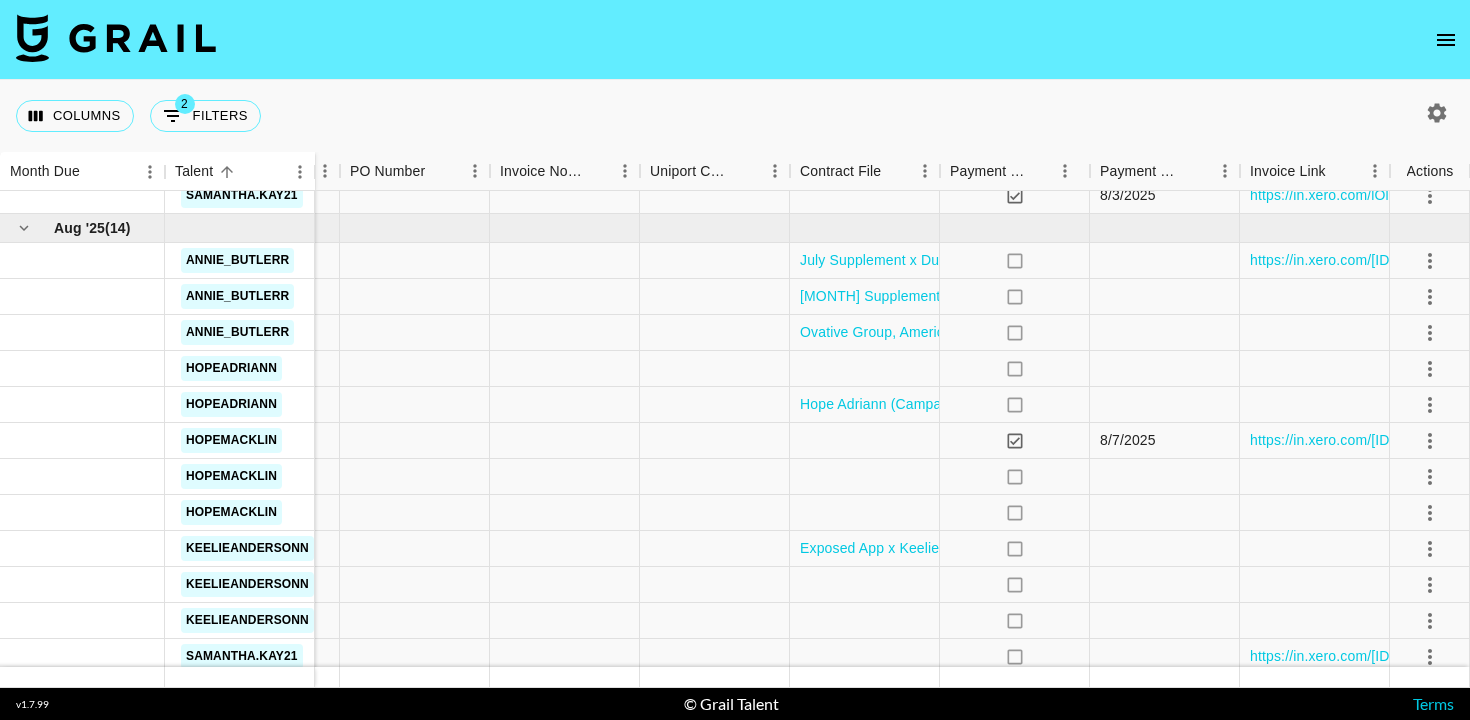 scroll, scrollTop: 1217, scrollLeft: 1500, axis: both 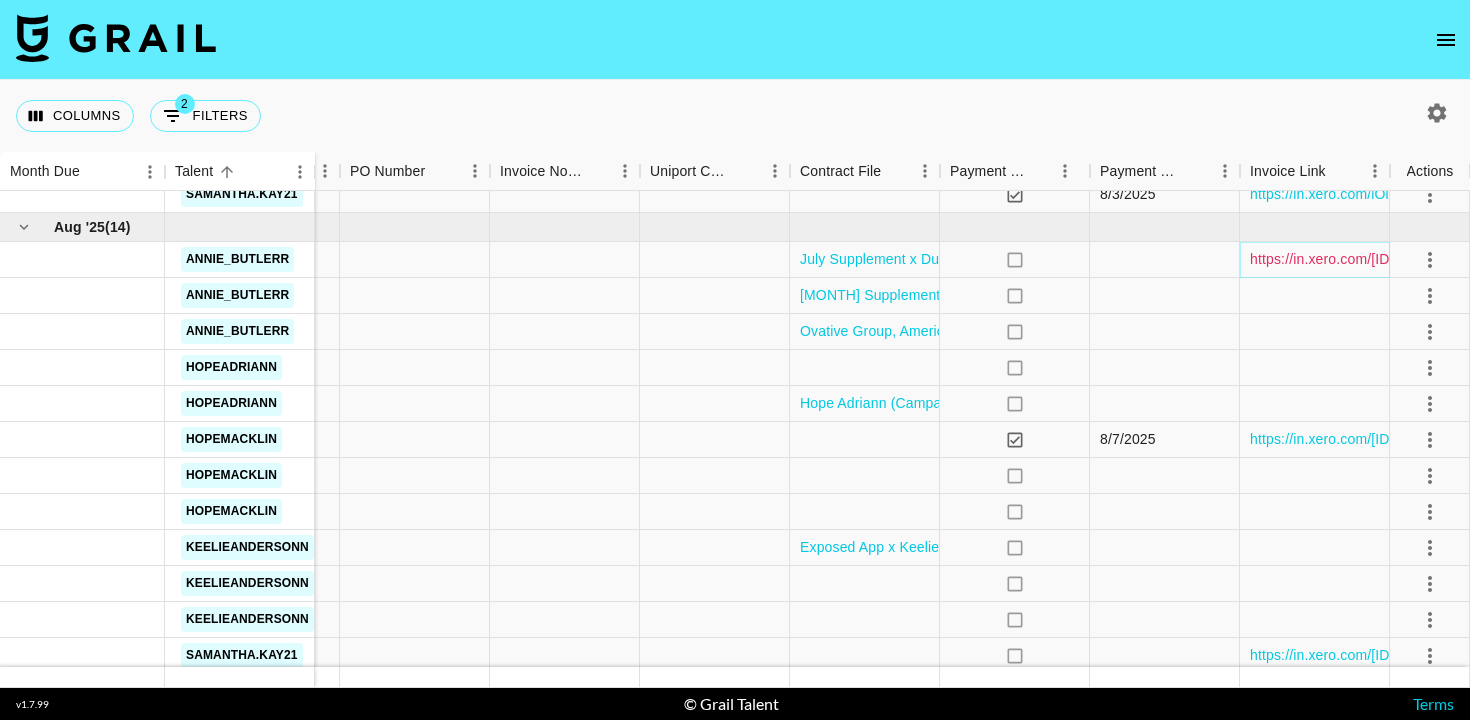 click on "https://in.xero.com/acNoCSwWScj5XVT7a6hU7zic9HDoF7nIfb4za567" at bounding box center [1322, 259] 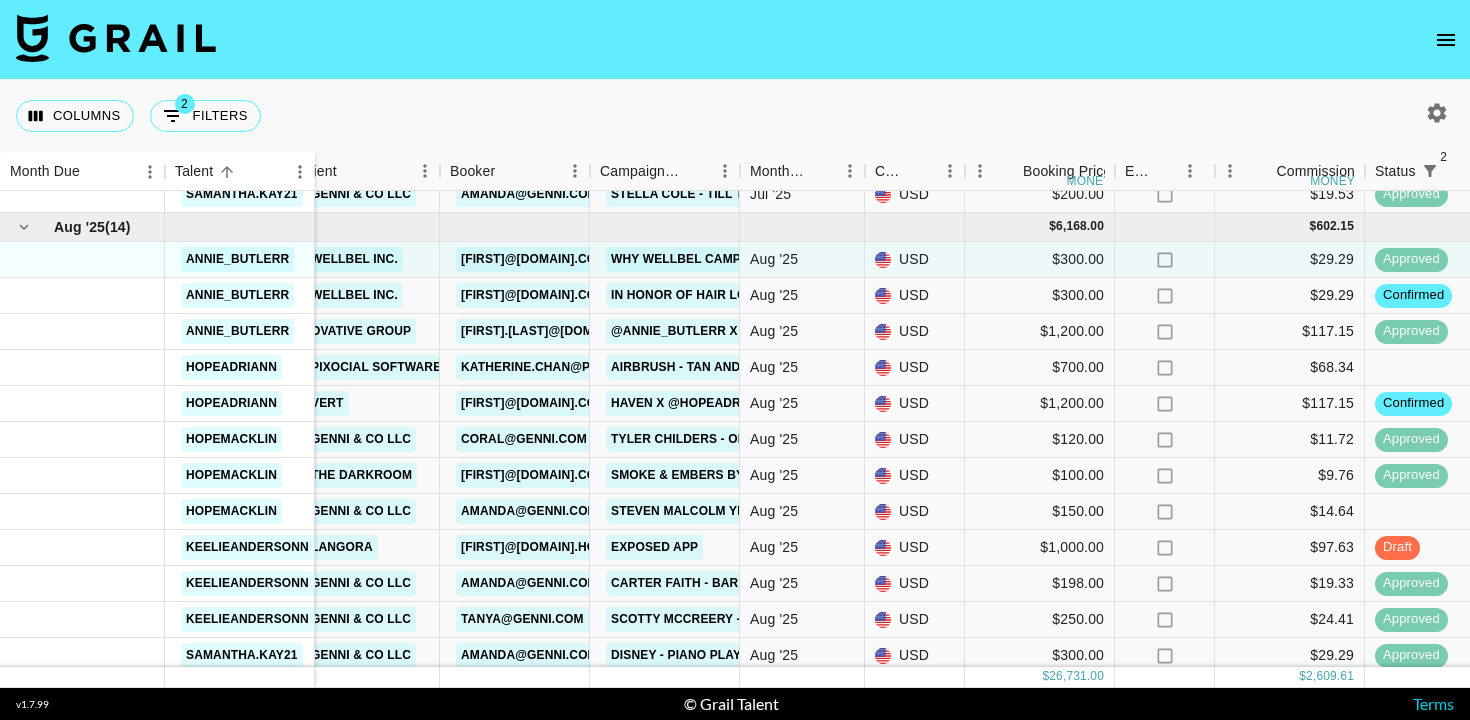 scroll, scrollTop: 1217, scrollLeft: 26, axis: both 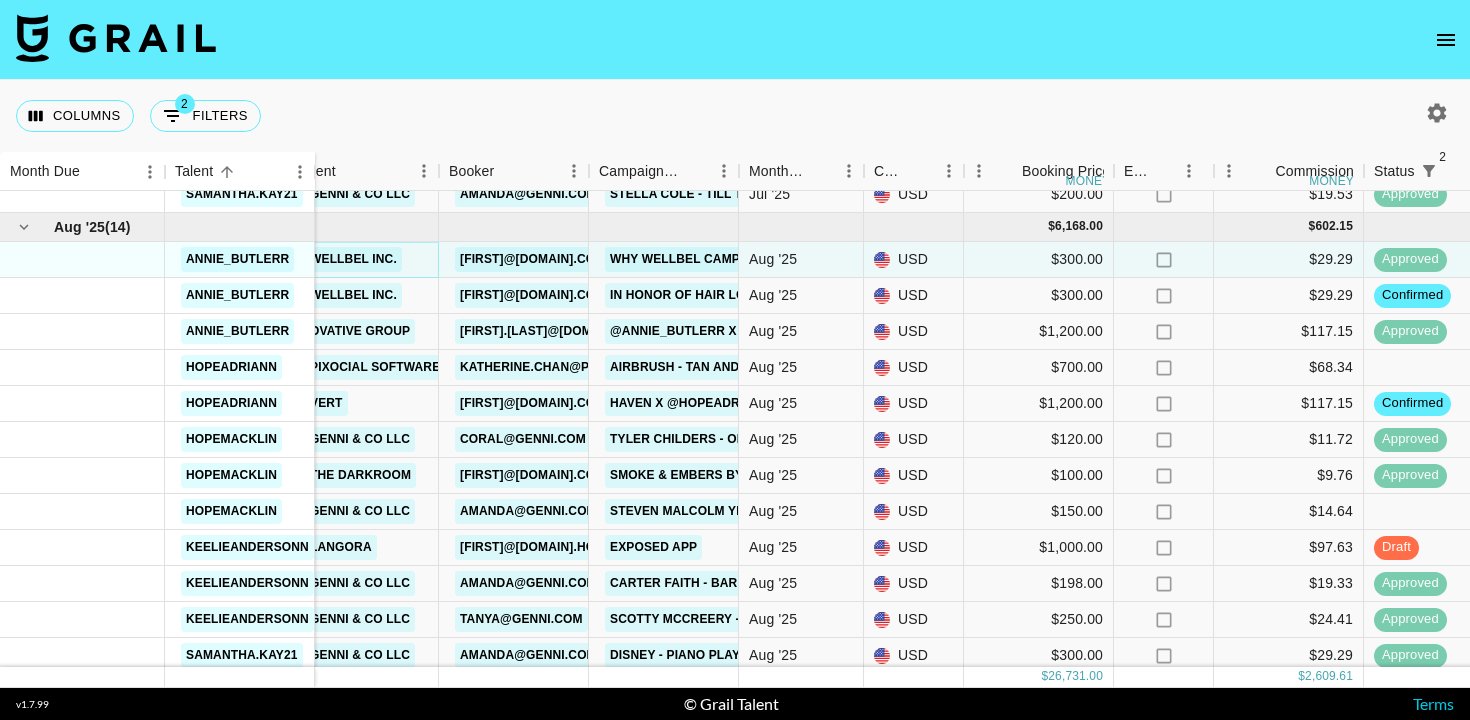 click on "Wellbel Inc." at bounding box center [353, 259] 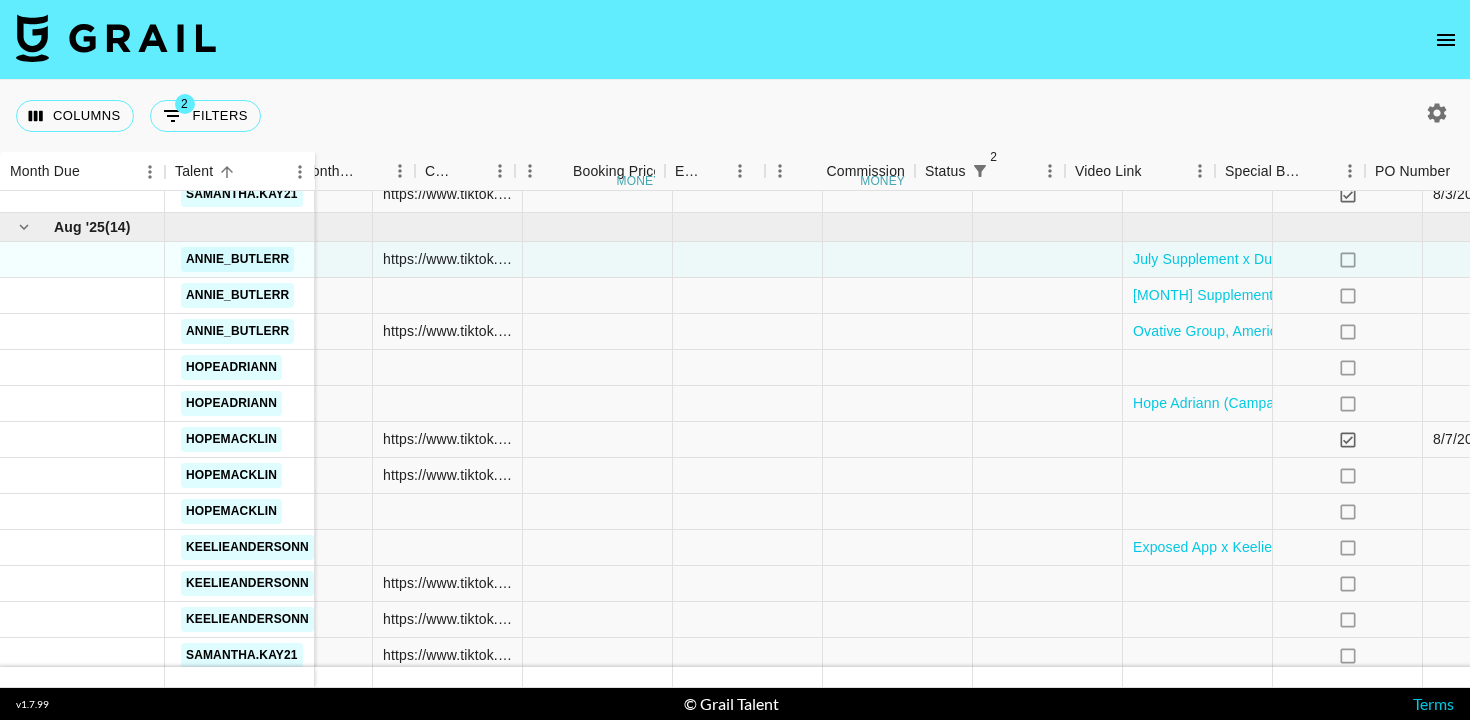 scroll, scrollTop: 1217, scrollLeft: 1500, axis: both 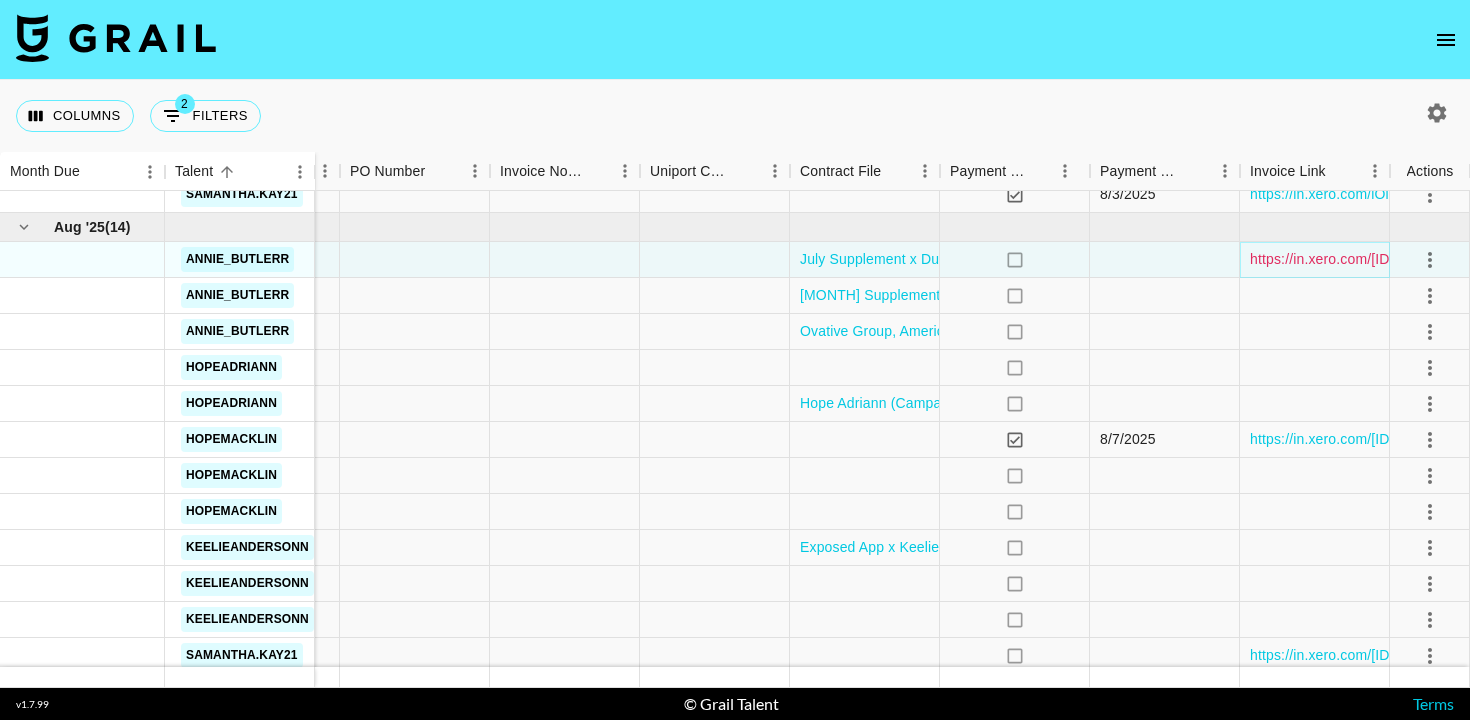 click on "https://in.xero.com/acNoCSwWScj5XVT7a6hU7zic9HDoF7nIfb4za567" at bounding box center [1322, 259] 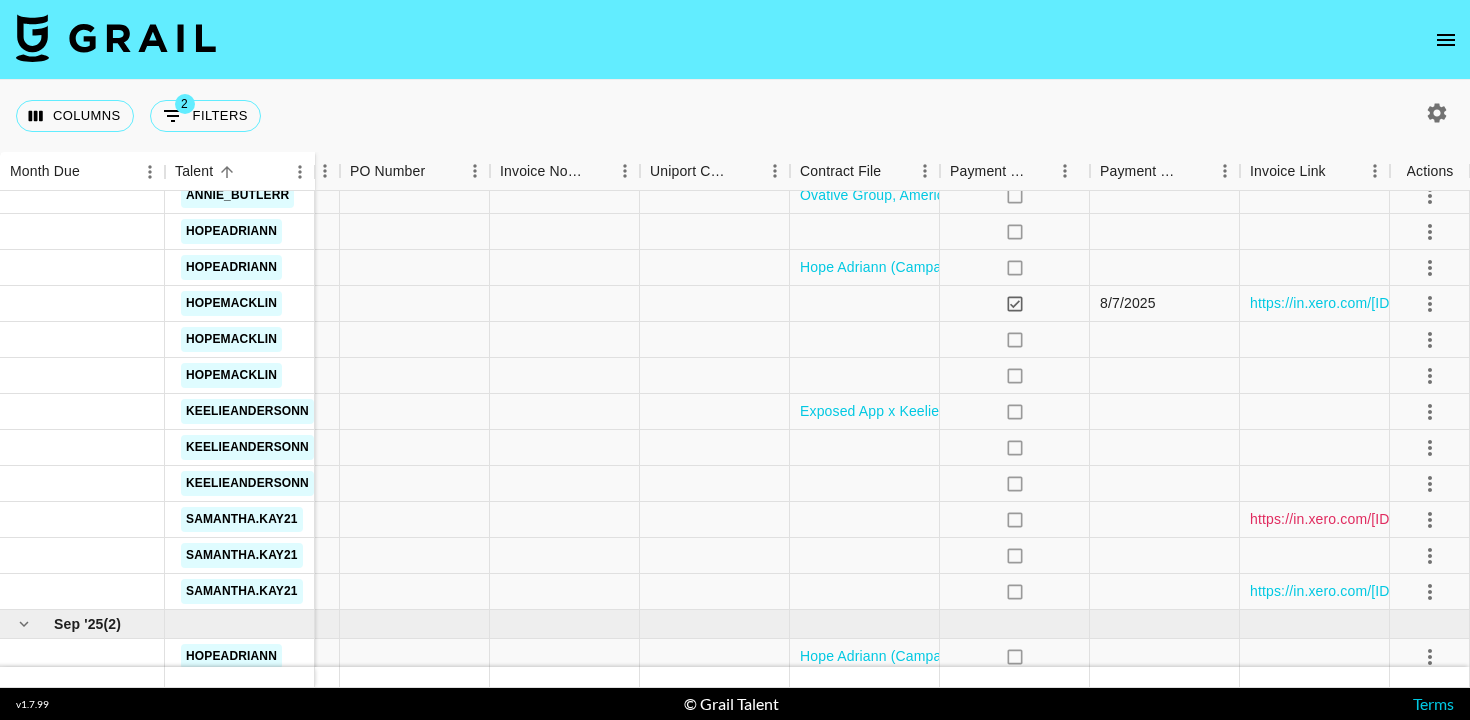 scroll, scrollTop: 1355, scrollLeft: 1500, axis: both 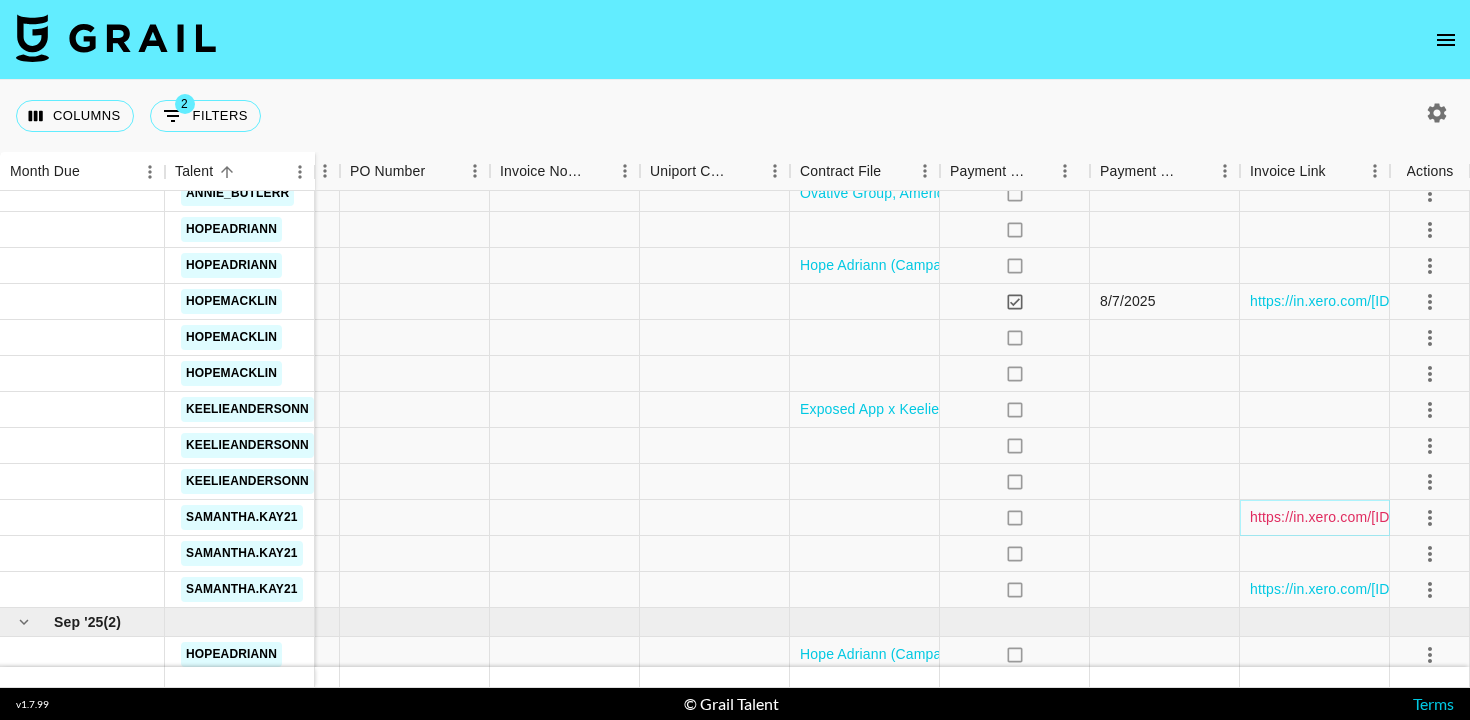 click on "https://in.xero.com/HCBTUkppMh0DkxfkEhYnNi0LSL27dtNNuG1Samud" at bounding box center (1322, 517) 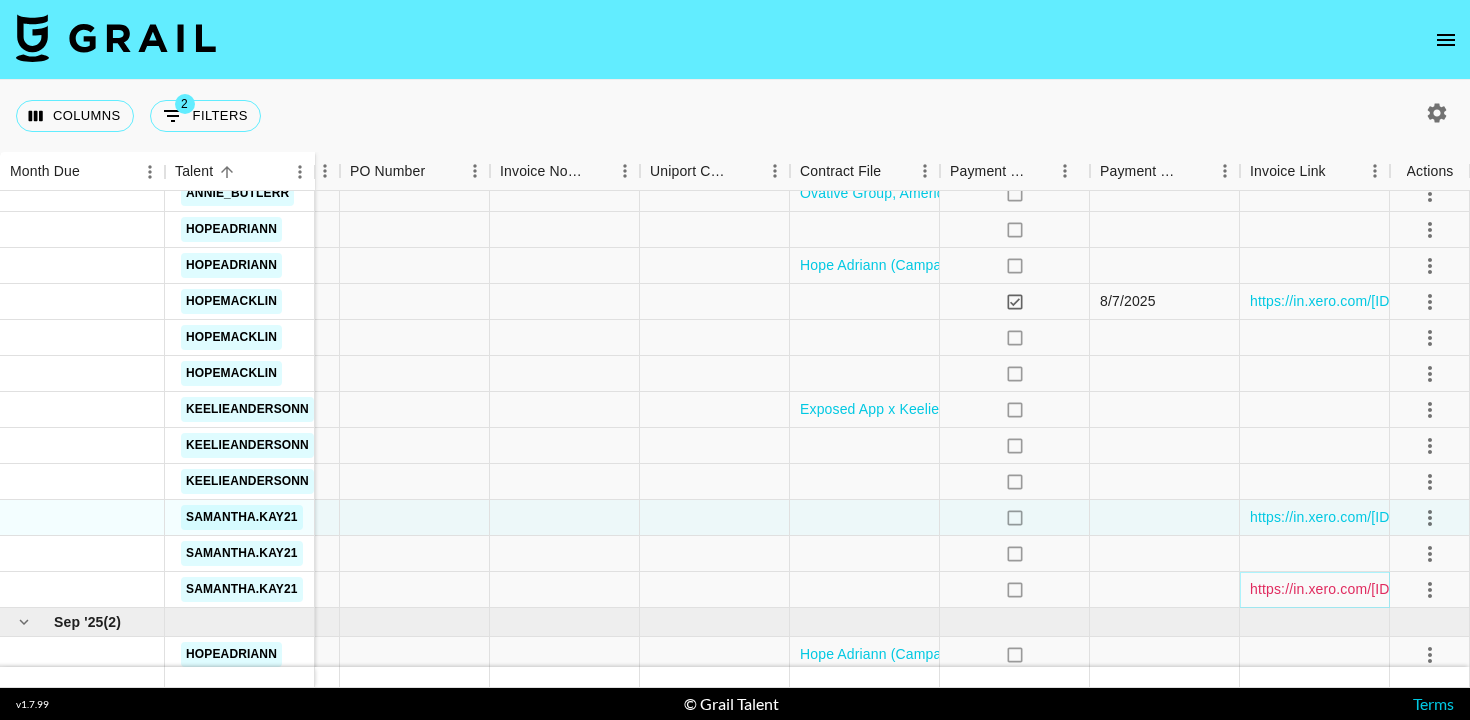 click on "https://in.xero.com/gBQUNHDB9sFa2SrUuLenHv0TUnfIb91nr4Wk2mem" at bounding box center [1322, 589] 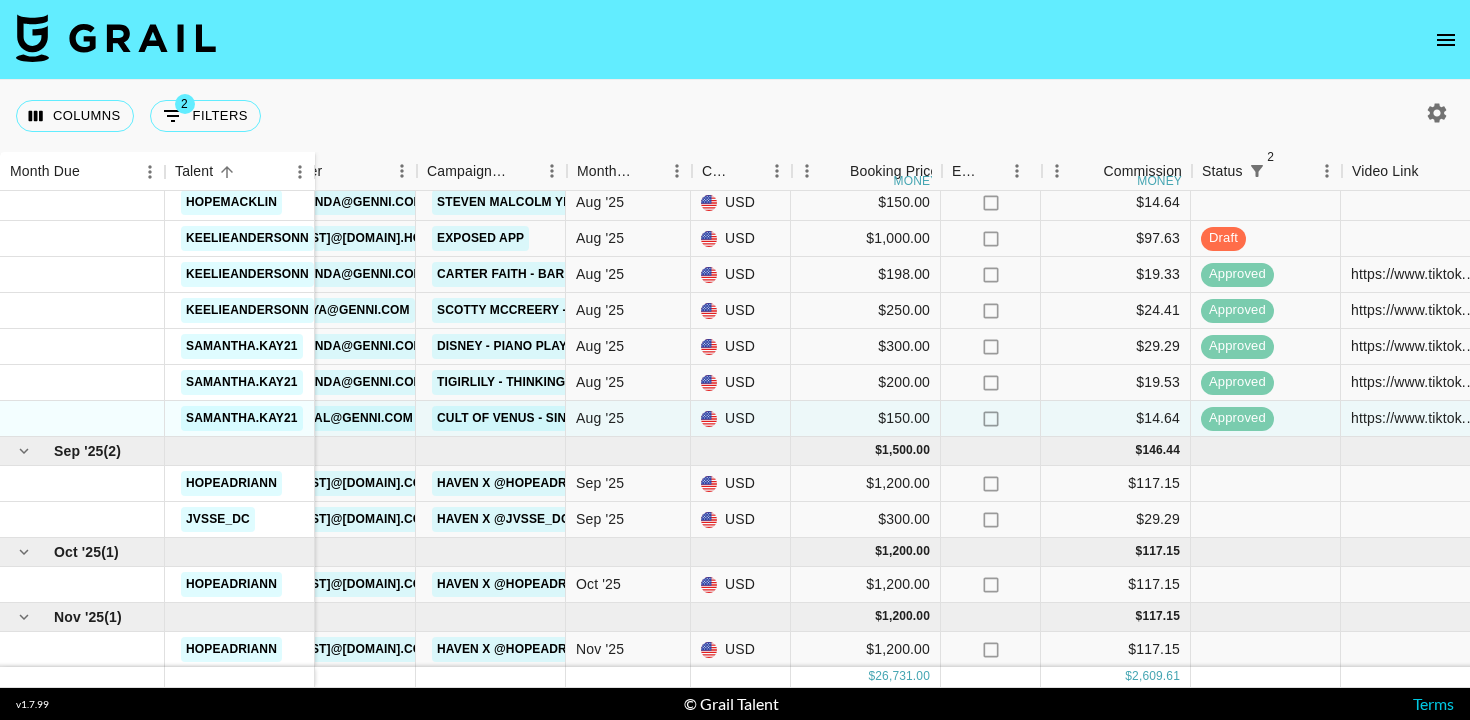 scroll, scrollTop: 1526, scrollLeft: 198, axis: both 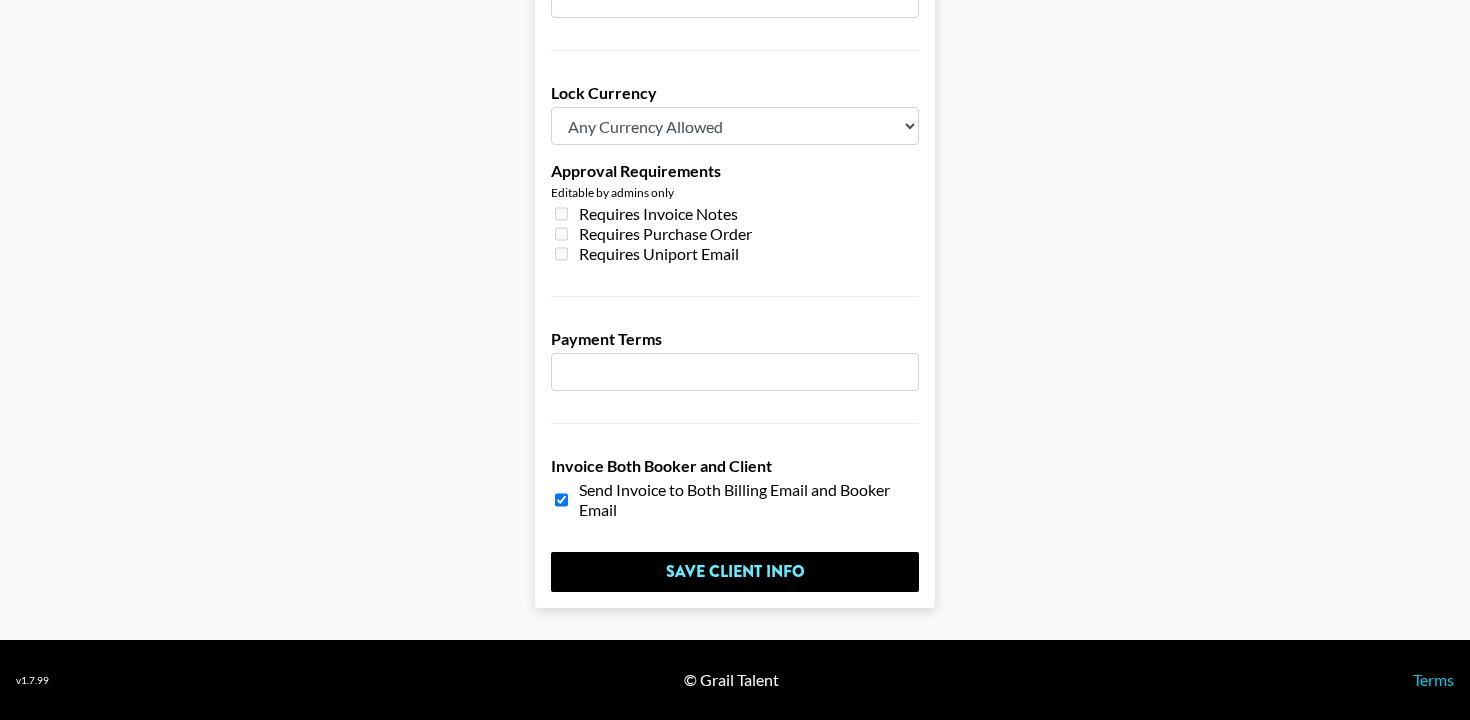 click at bounding box center [735, 372] 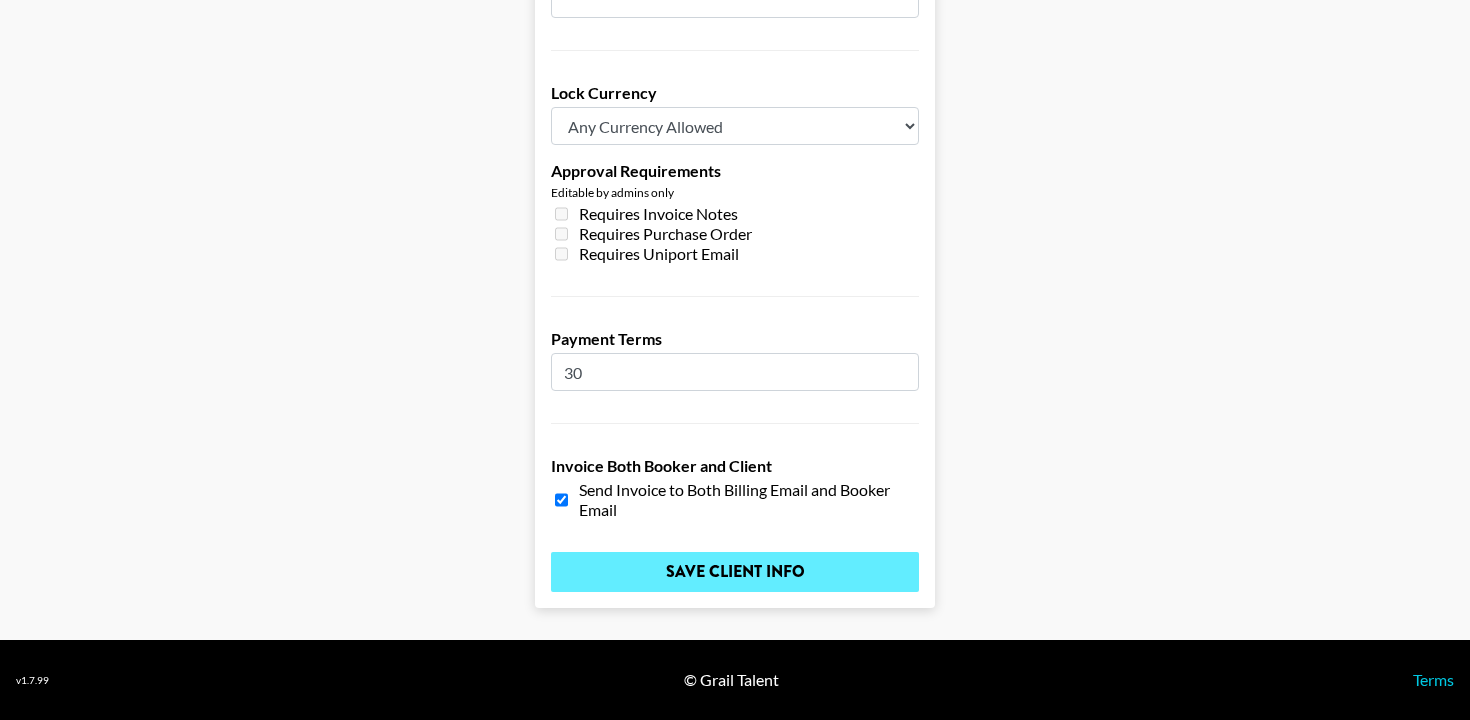 type on "30" 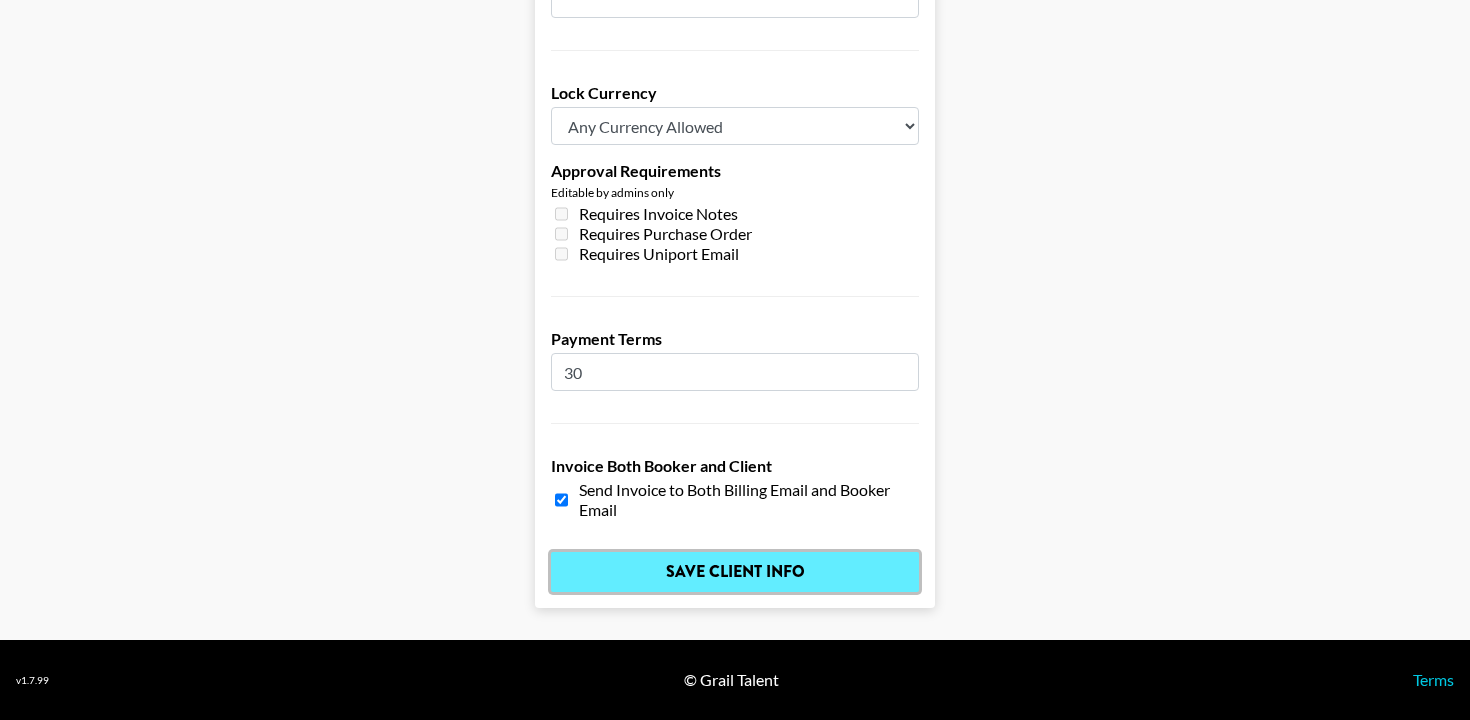 click on "Save Client Info" at bounding box center (735, 572) 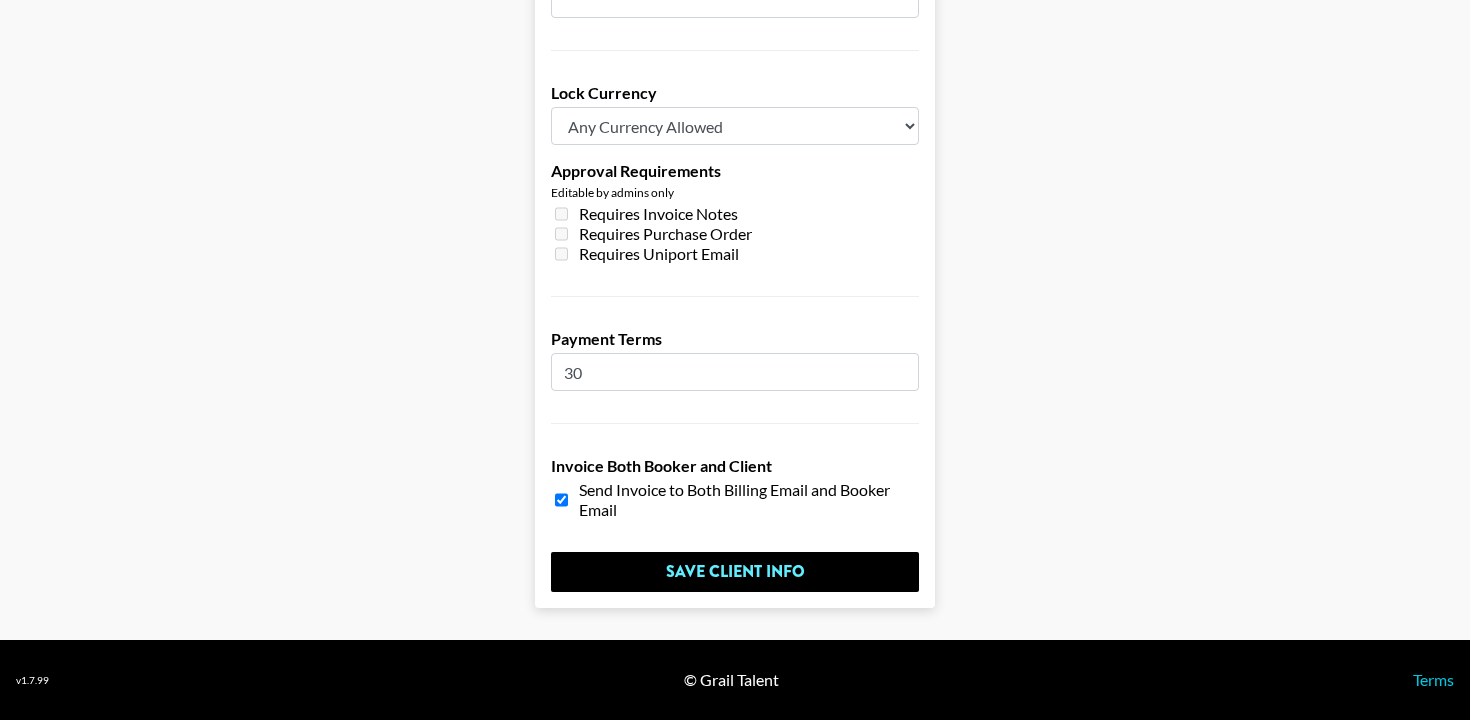 scroll, scrollTop: 0, scrollLeft: 0, axis: both 